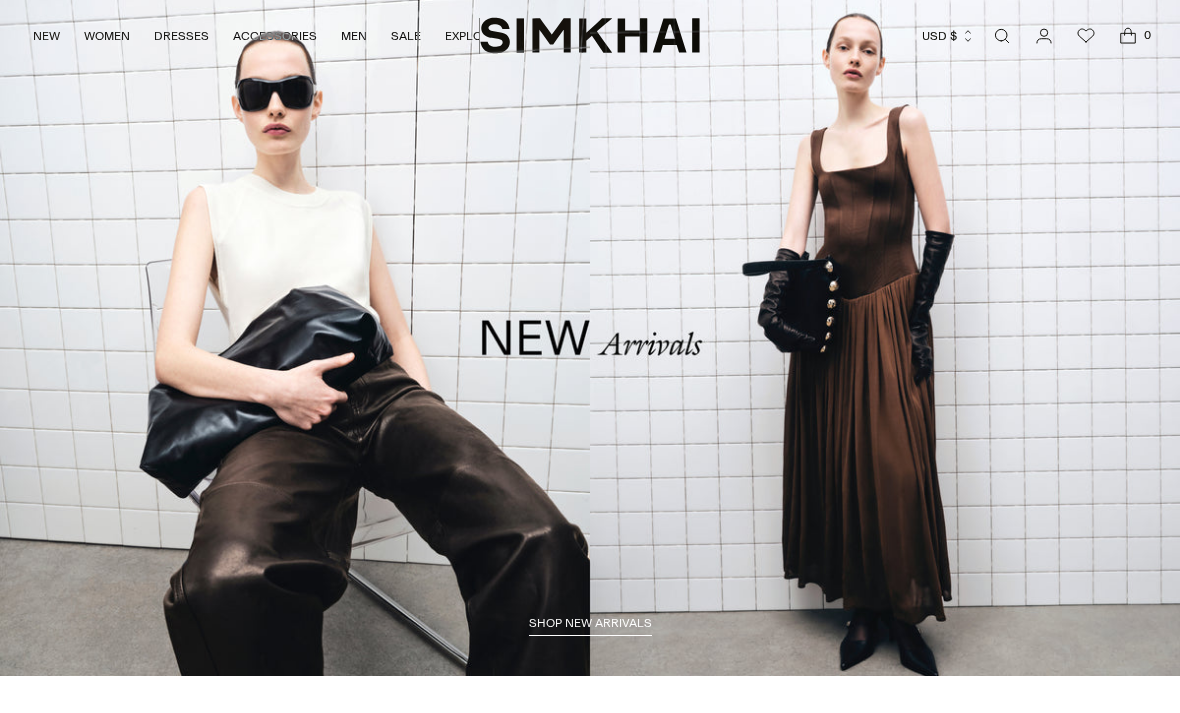 scroll, scrollTop: 0, scrollLeft: 0, axis: both 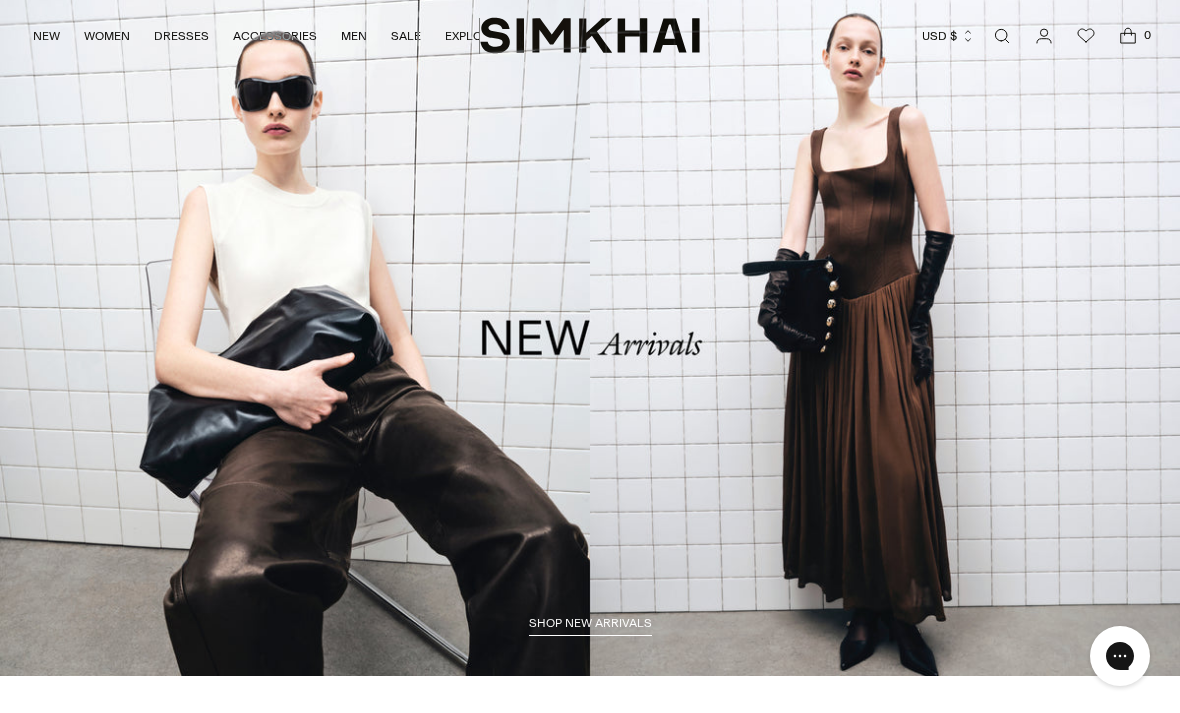 click at bounding box center (1002, 36) 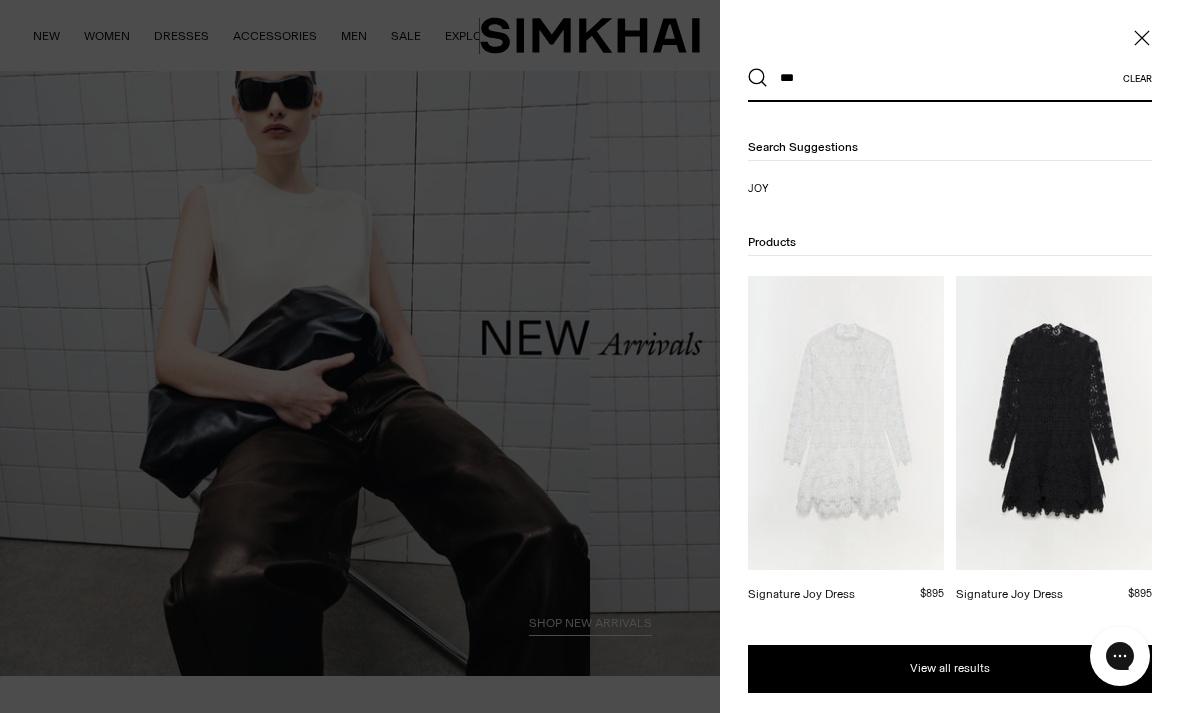 type on "***" 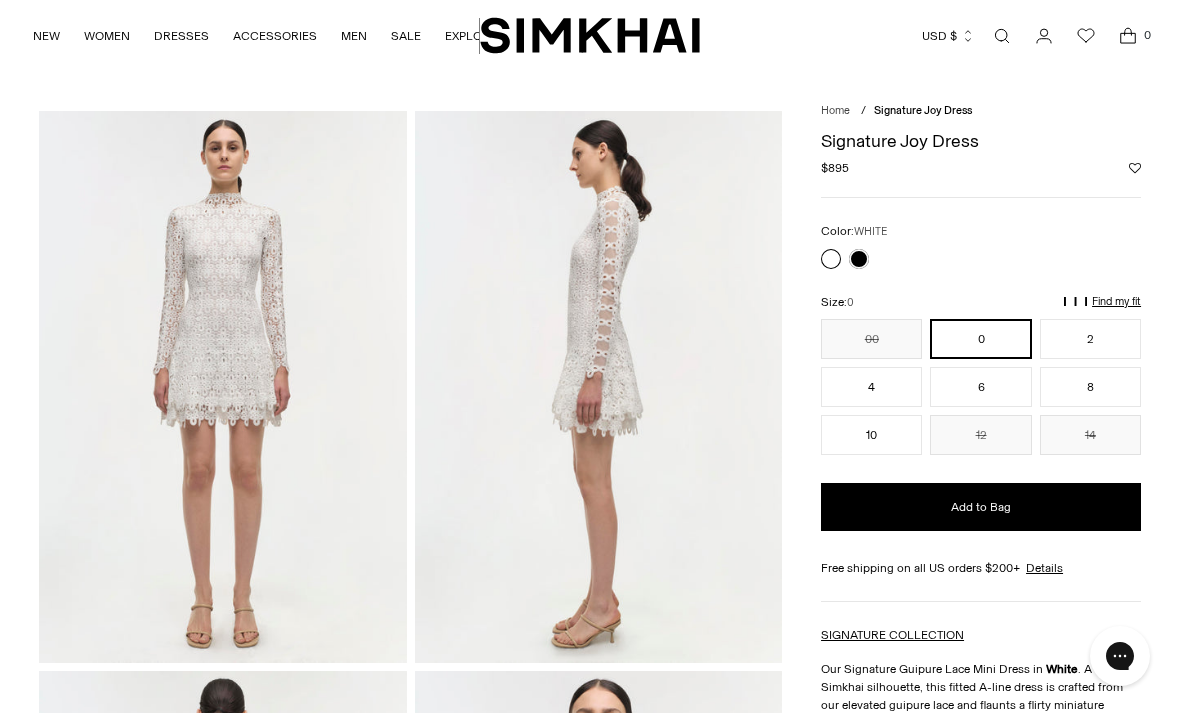 scroll, scrollTop: 0, scrollLeft: 0, axis: both 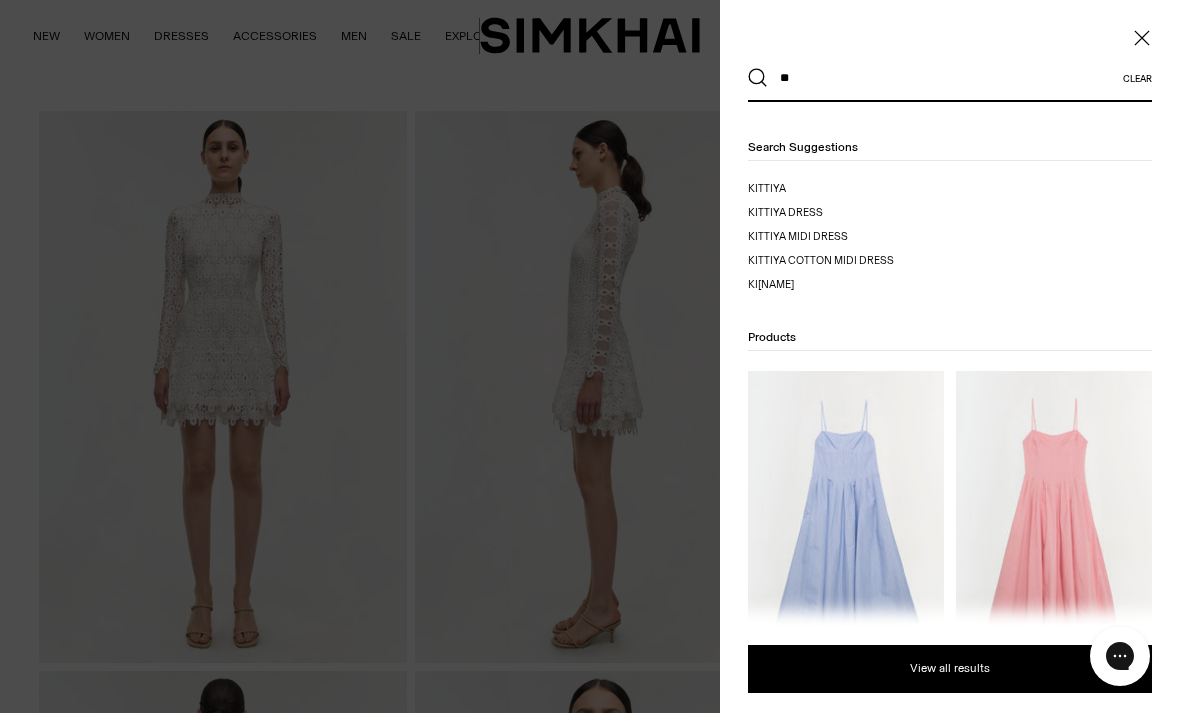 type on "**" 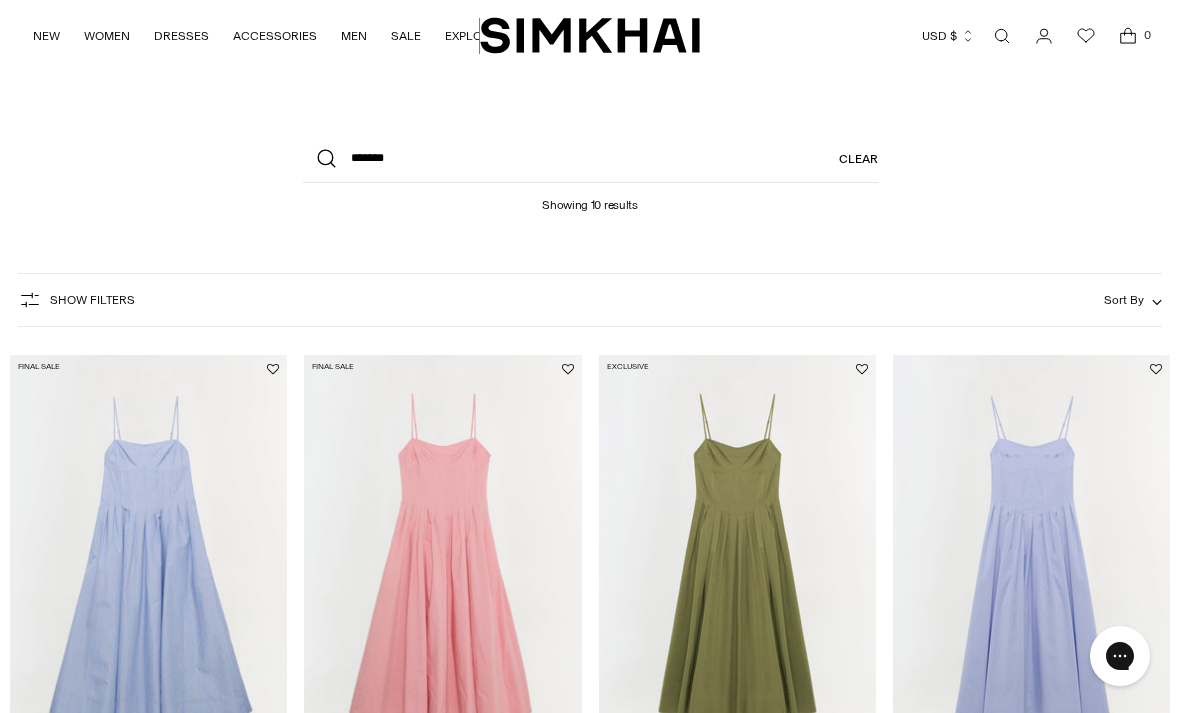 scroll, scrollTop: 0, scrollLeft: 0, axis: both 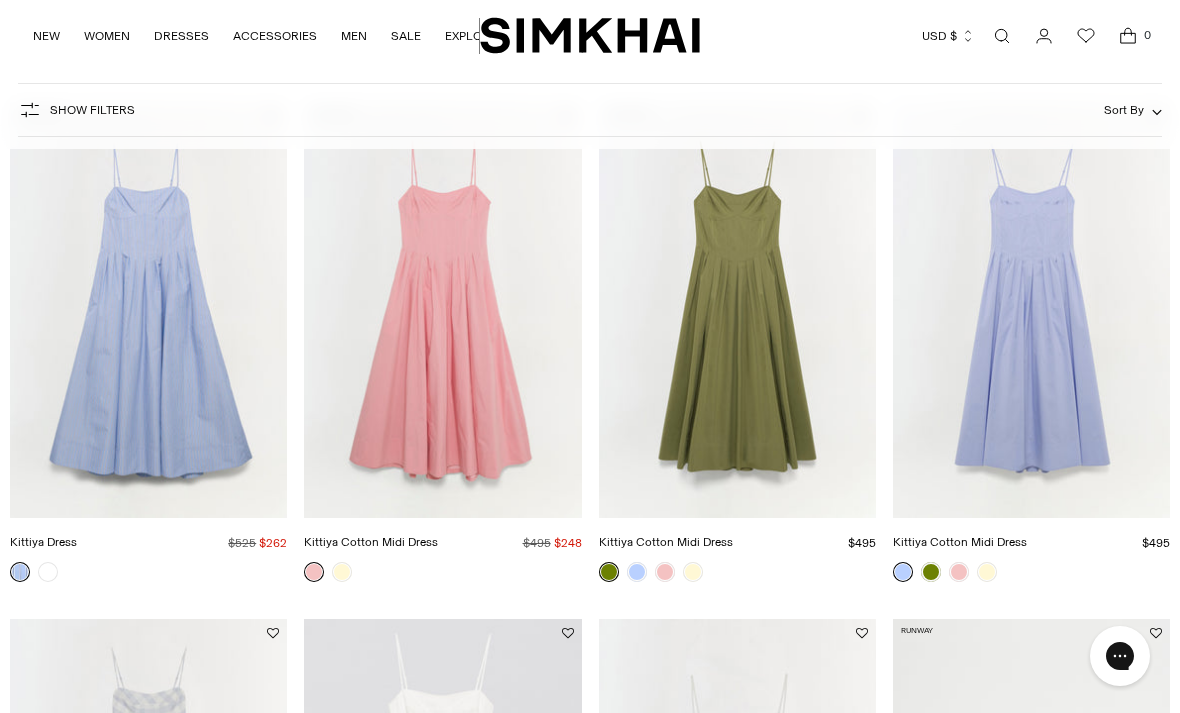 click at bounding box center [442, 310] 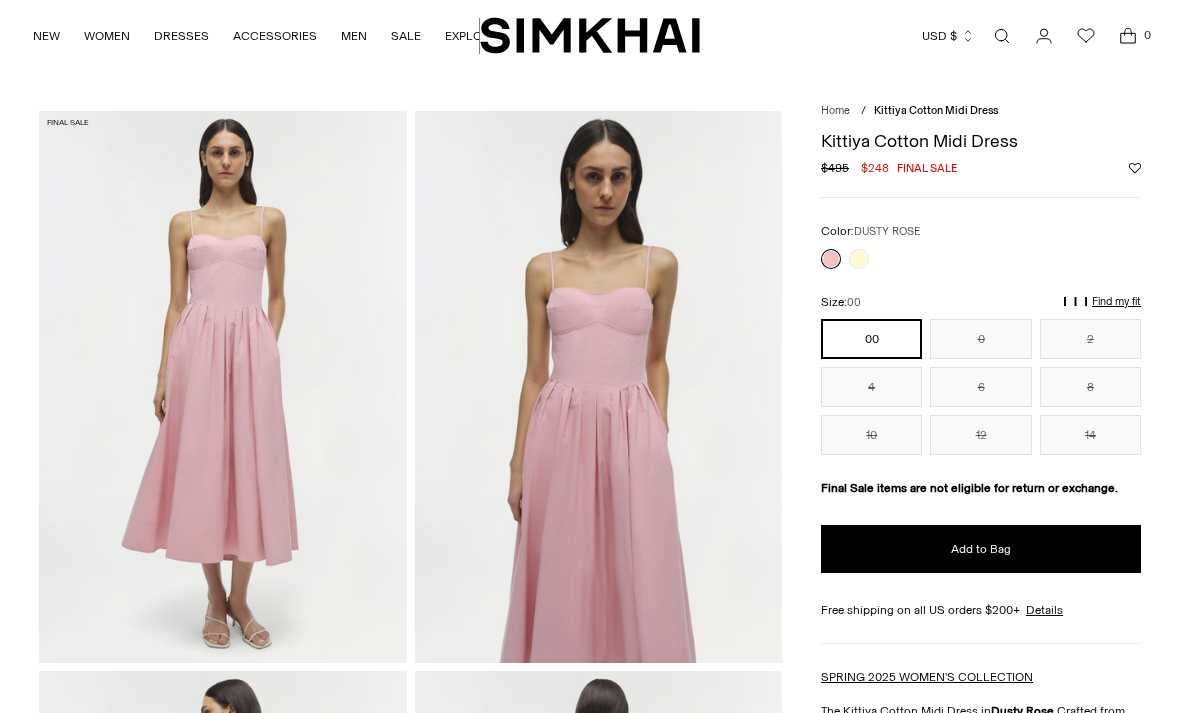 scroll, scrollTop: 0, scrollLeft: 0, axis: both 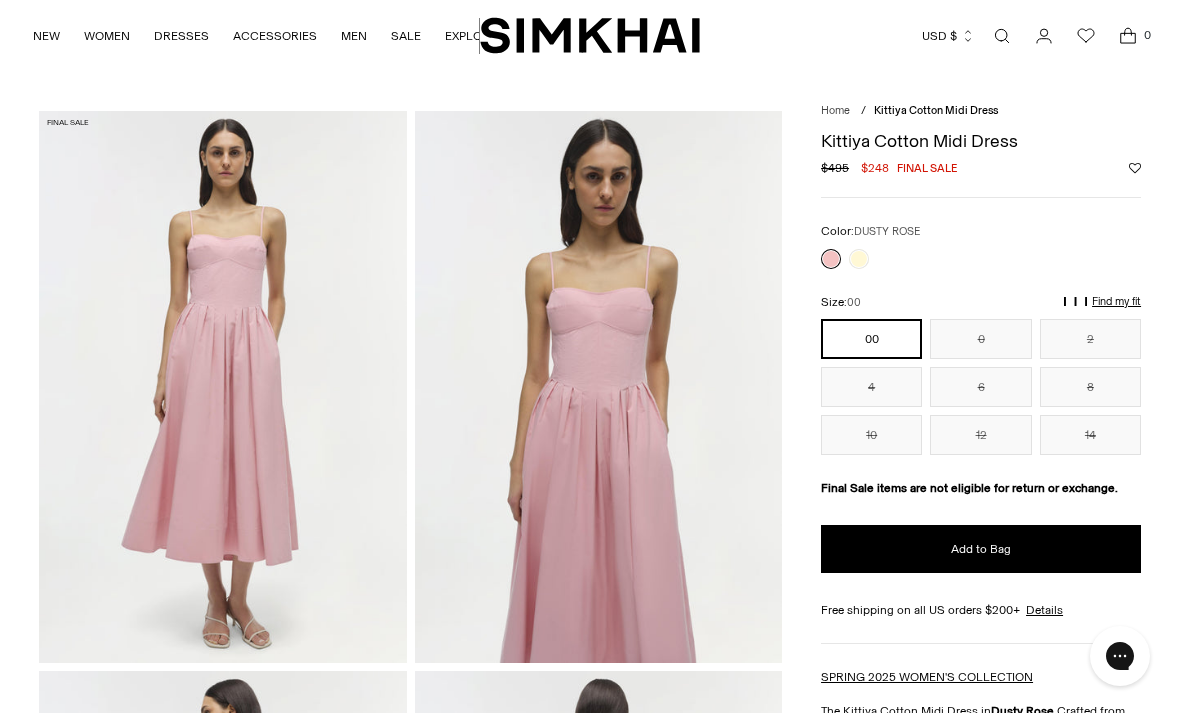click at bounding box center [859, 259] 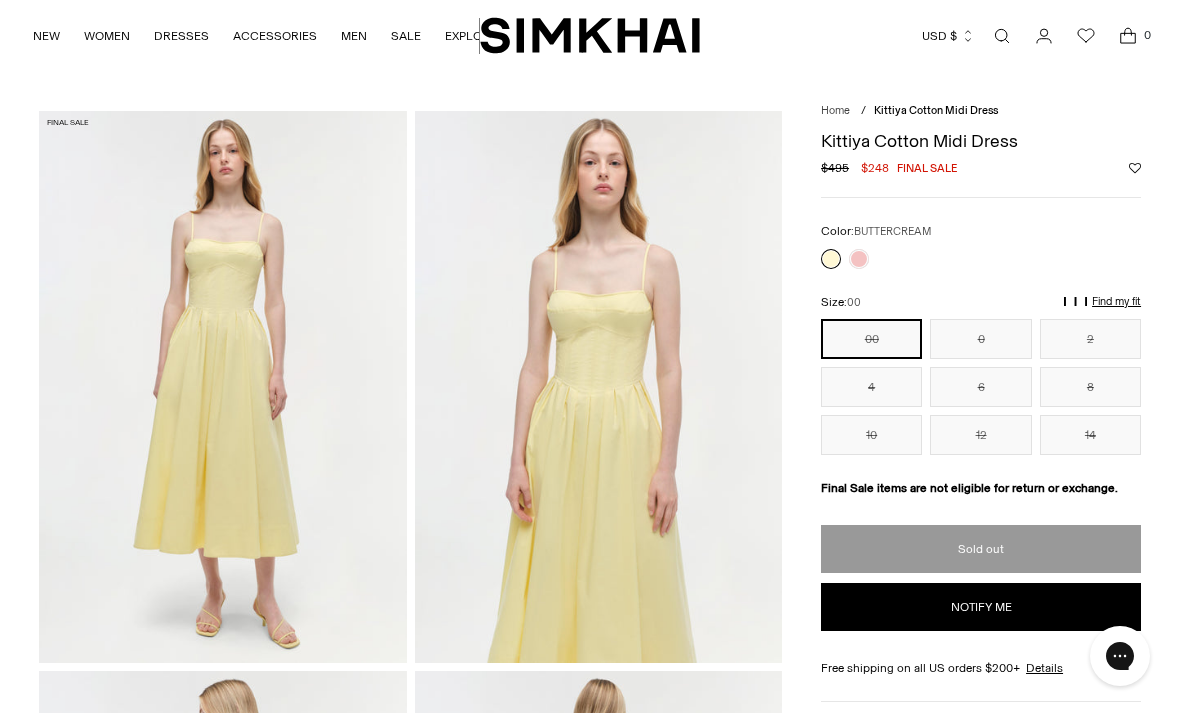 scroll, scrollTop: 0, scrollLeft: 0, axis: both 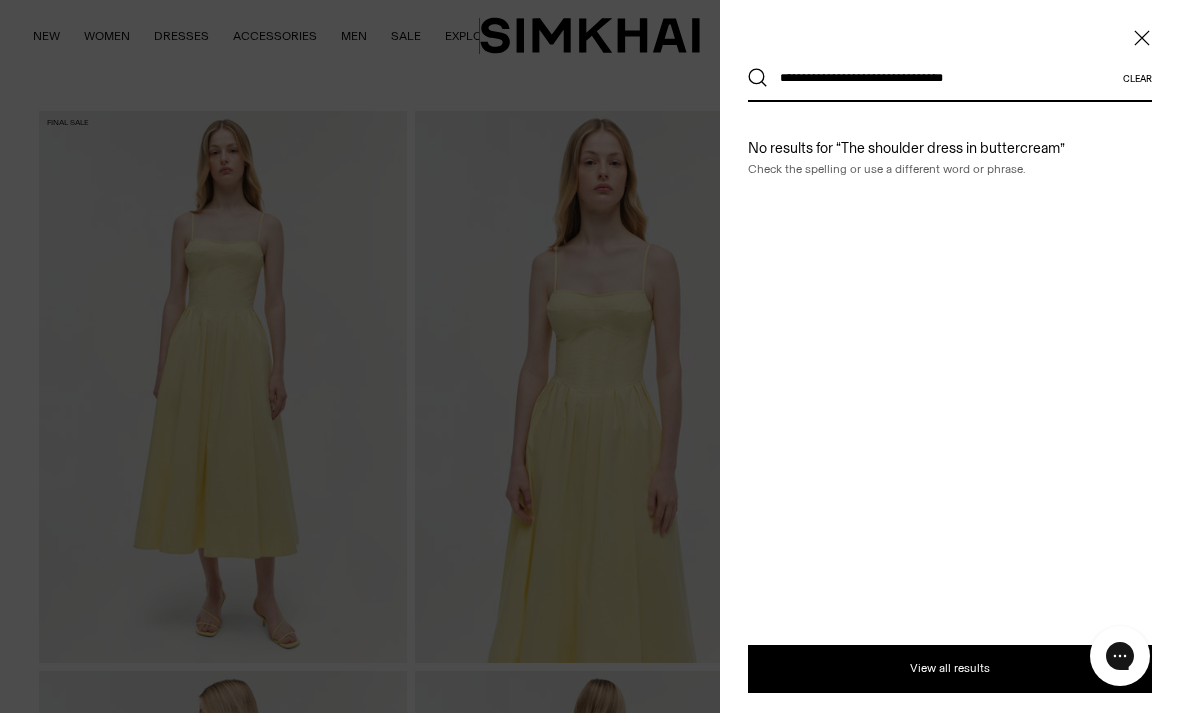 type on "**********" 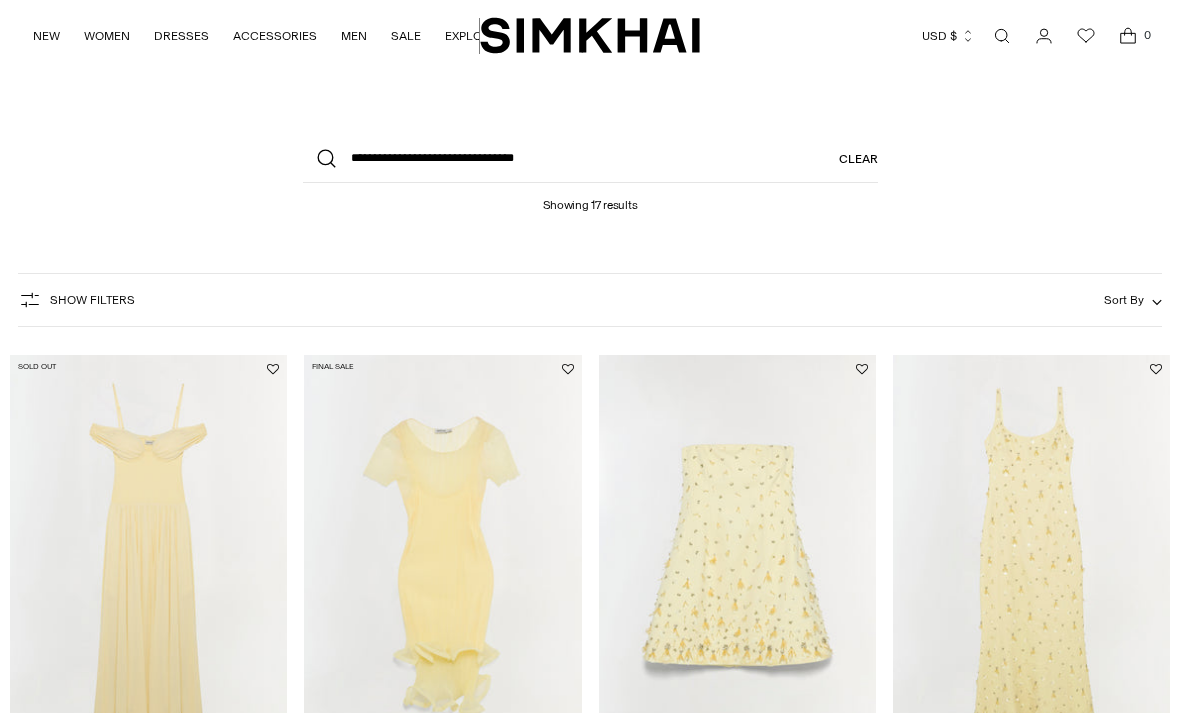 scroll, scrollTop: 0, scrollLeft: 0, axis: both 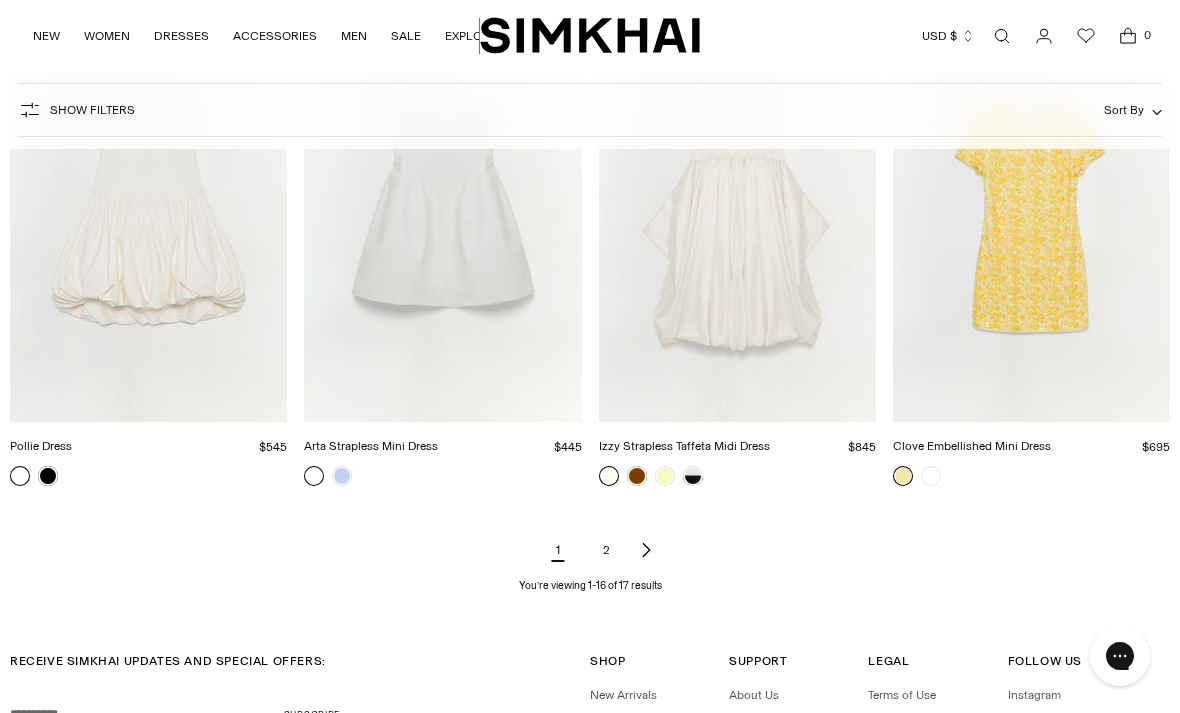 click on "2" at bounding box center [606, 550] 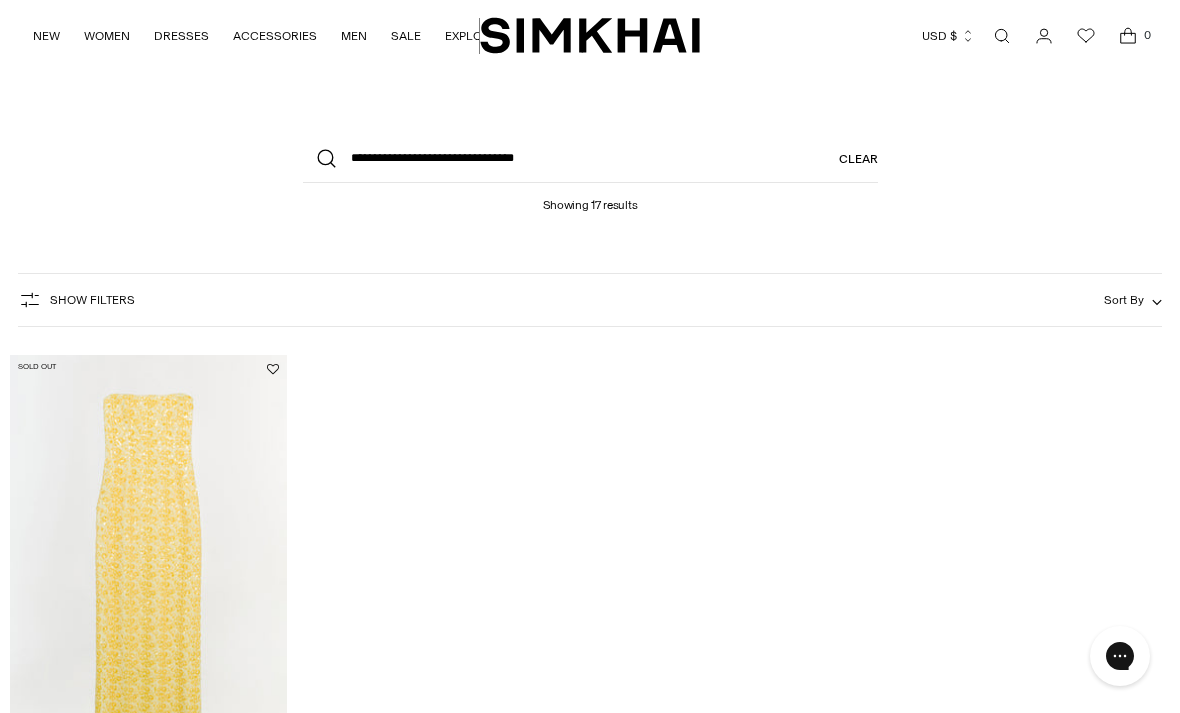 scroll, scrollTop: 0, scrollLeft: 0, axis: both 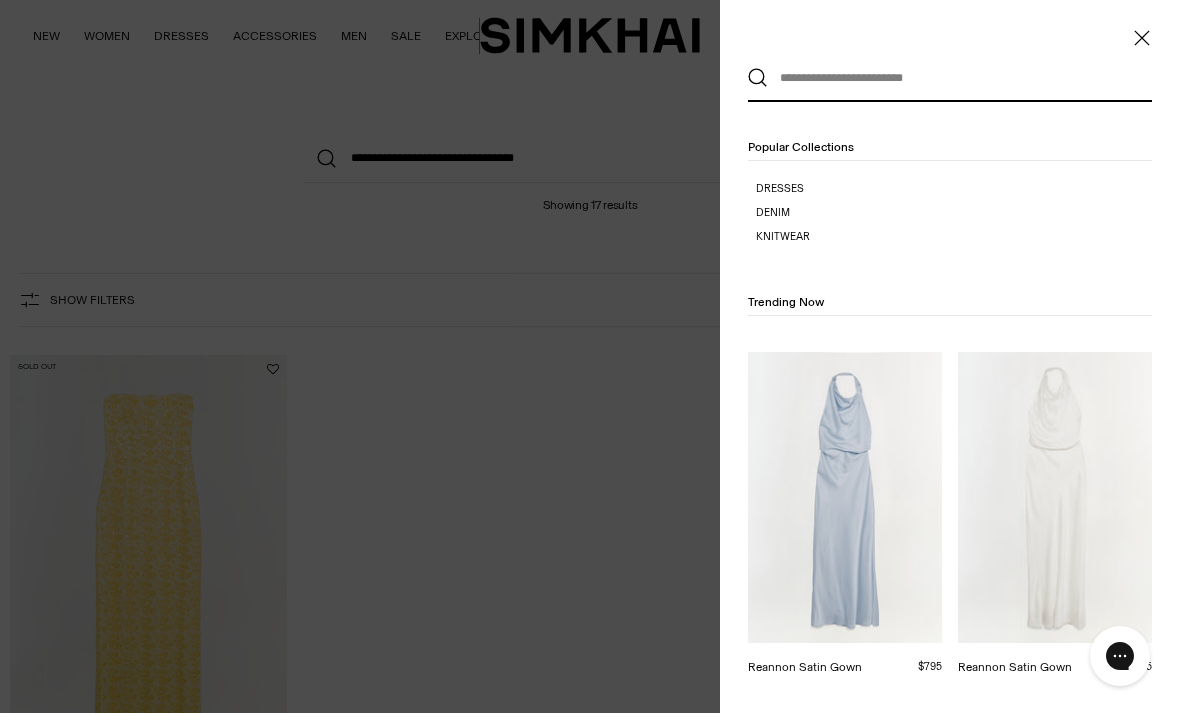 click at bounding box center [590, 356] 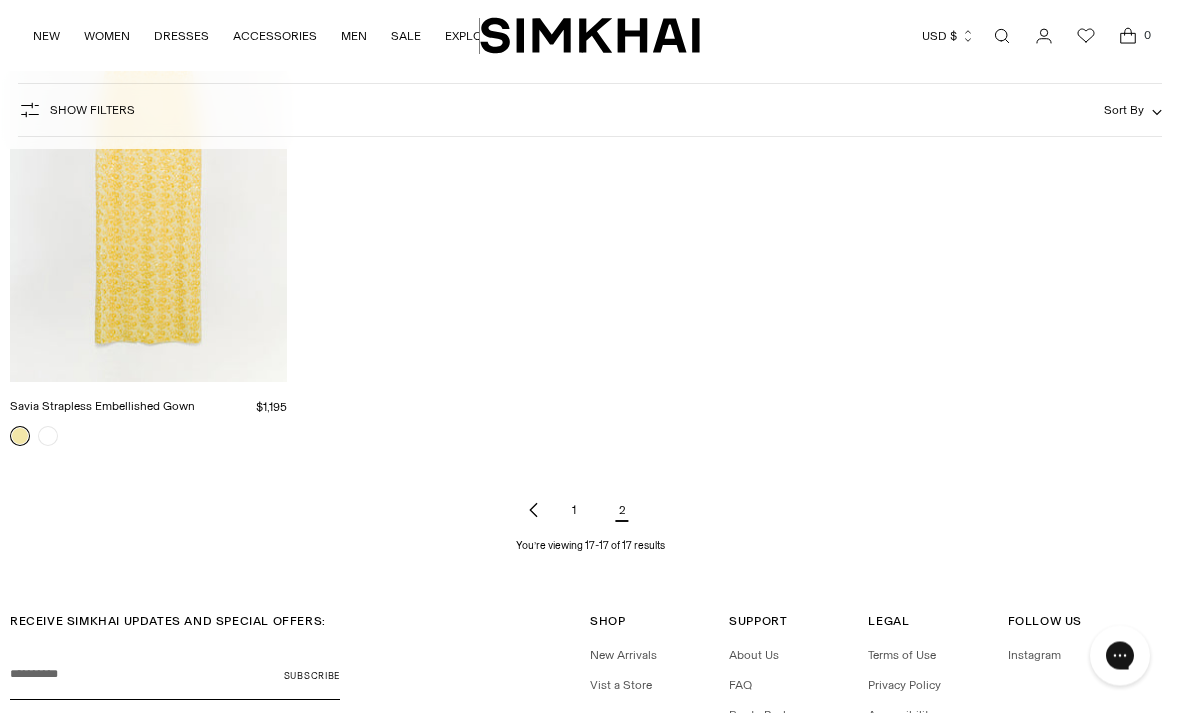 scroll, scrollTop: 398, scrollLeft: 0, axis: vertical 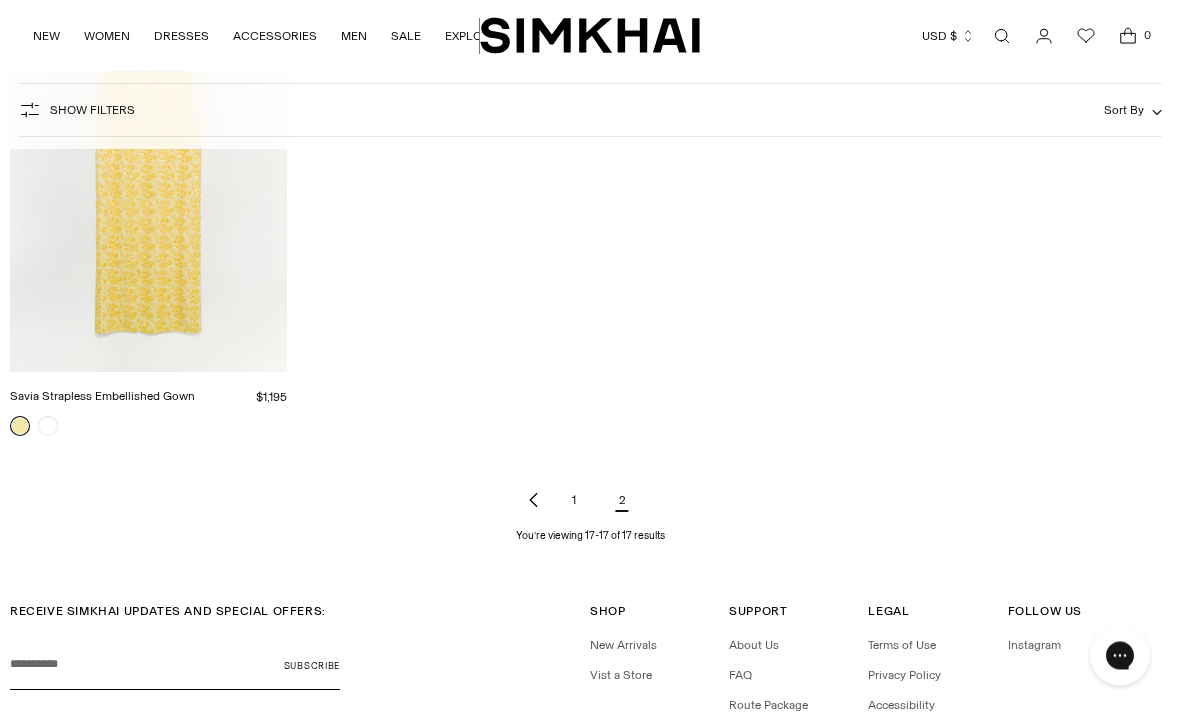 click on "1" at bounding box center (574, 501) 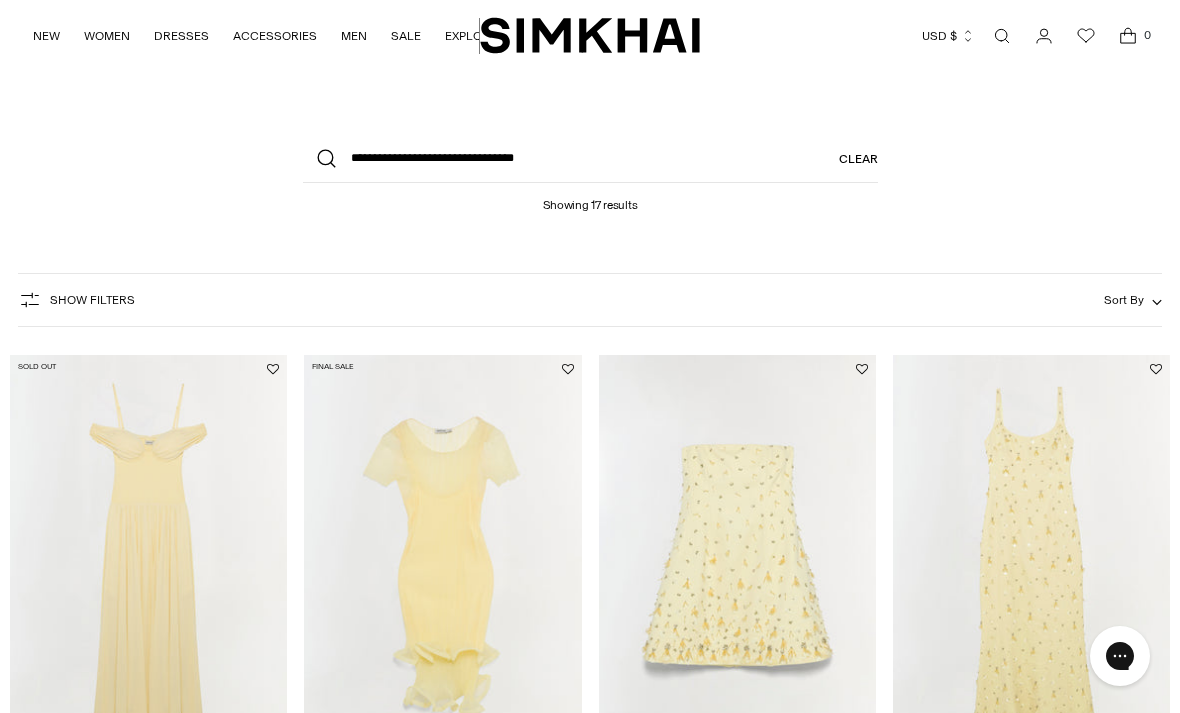 scroll, scrollTop: 0, scrollLeft: 0, axis: both 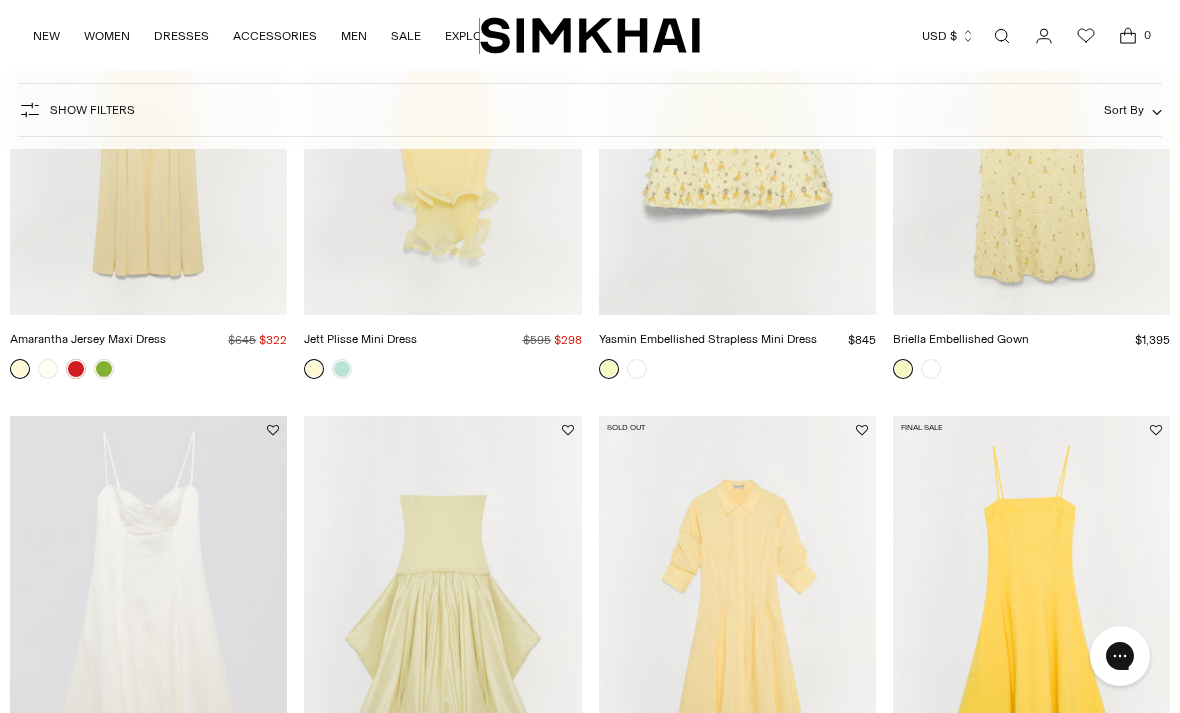 click at bounding box center (1002, 36) 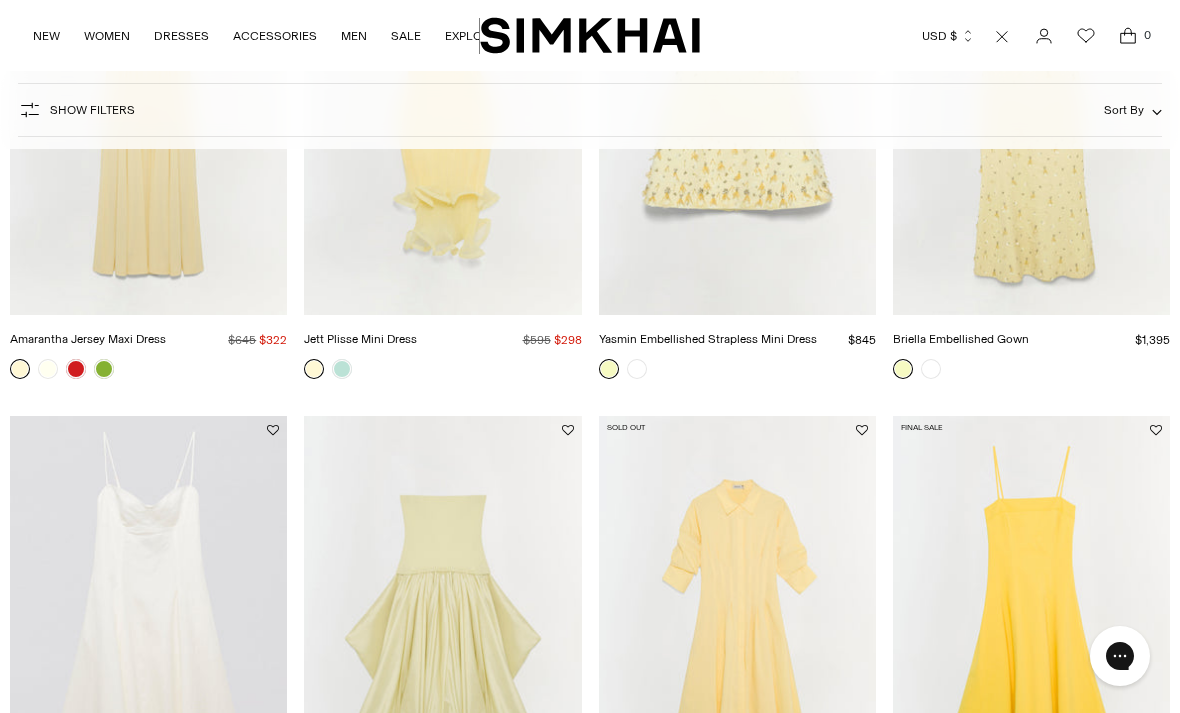 scroll, scrollTop: 0, scrollLeft: 0, axis: both 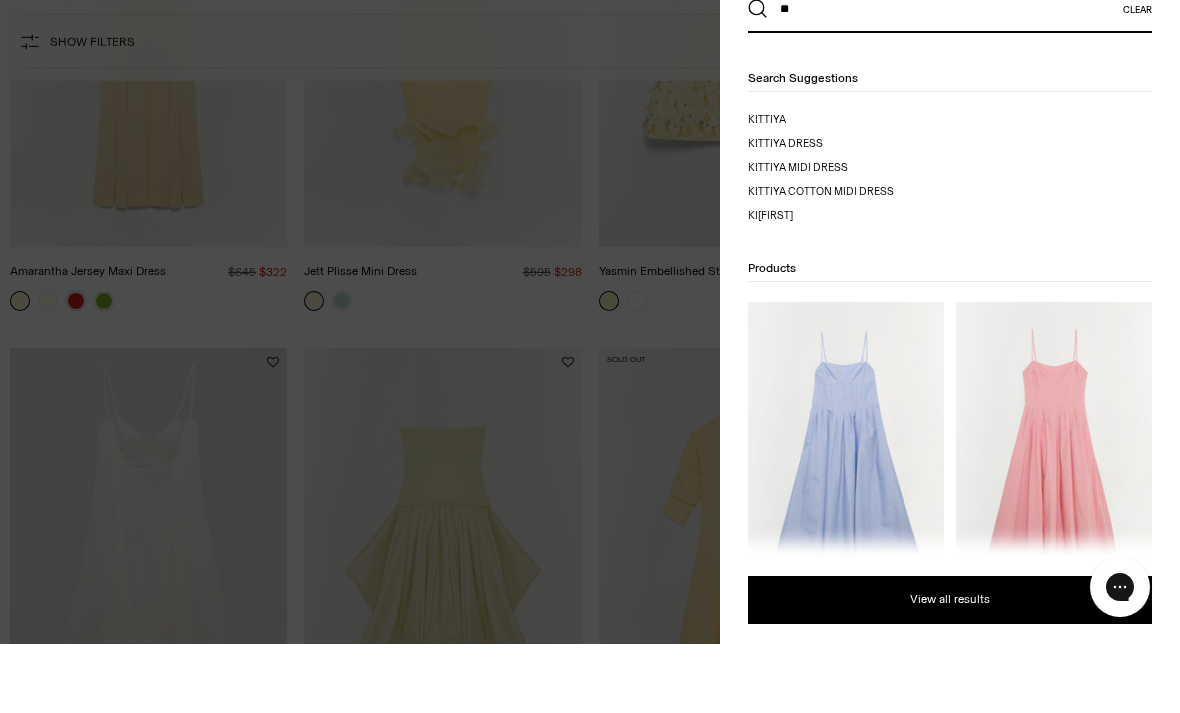 type on "**" 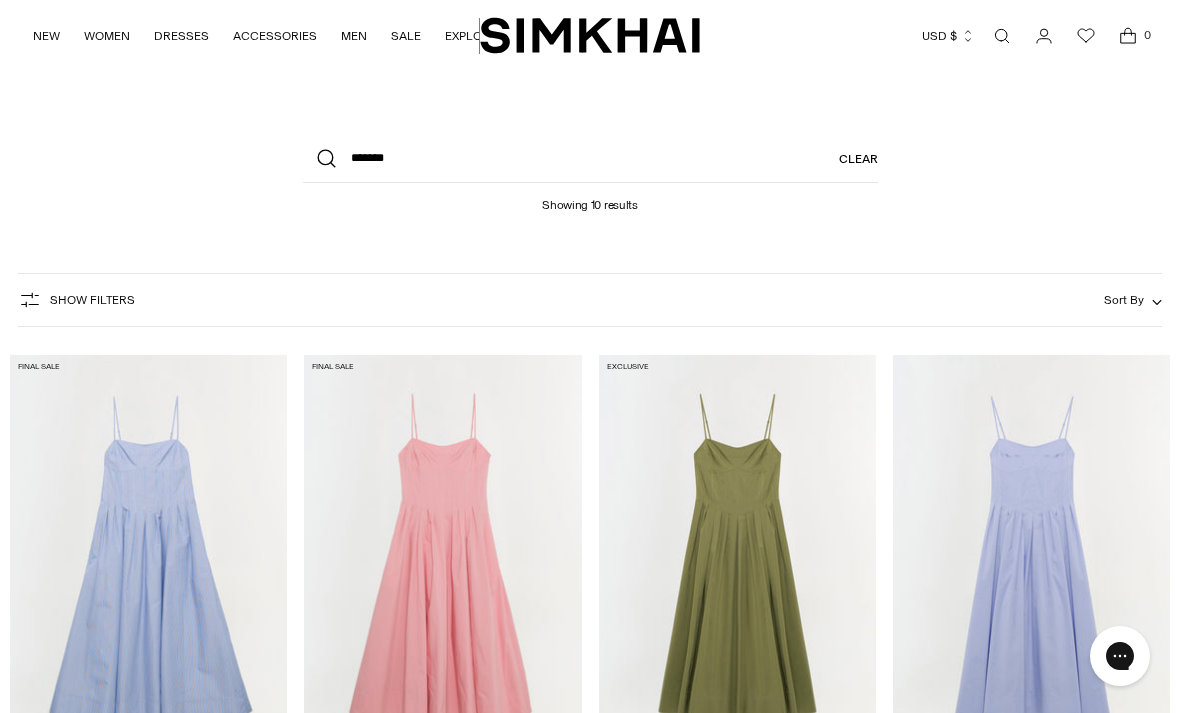 scroll, scrollTop: 0, scrollLeft: 0, axis: both 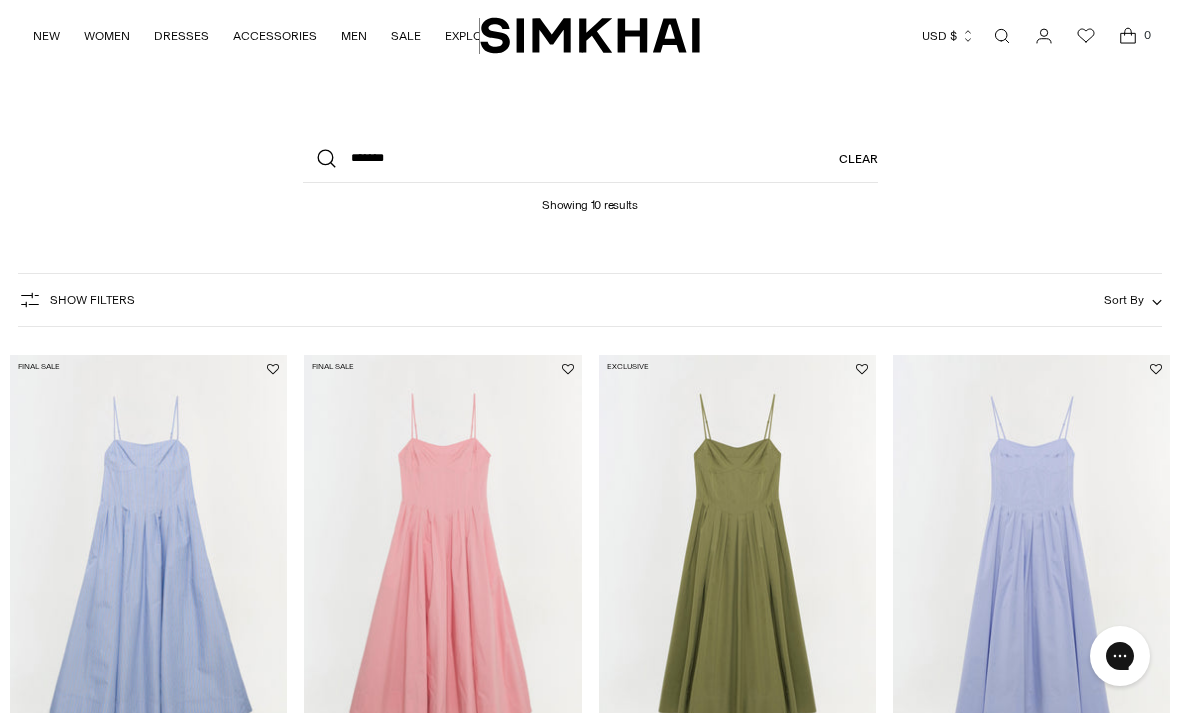 click at bounding box center [442, 563] 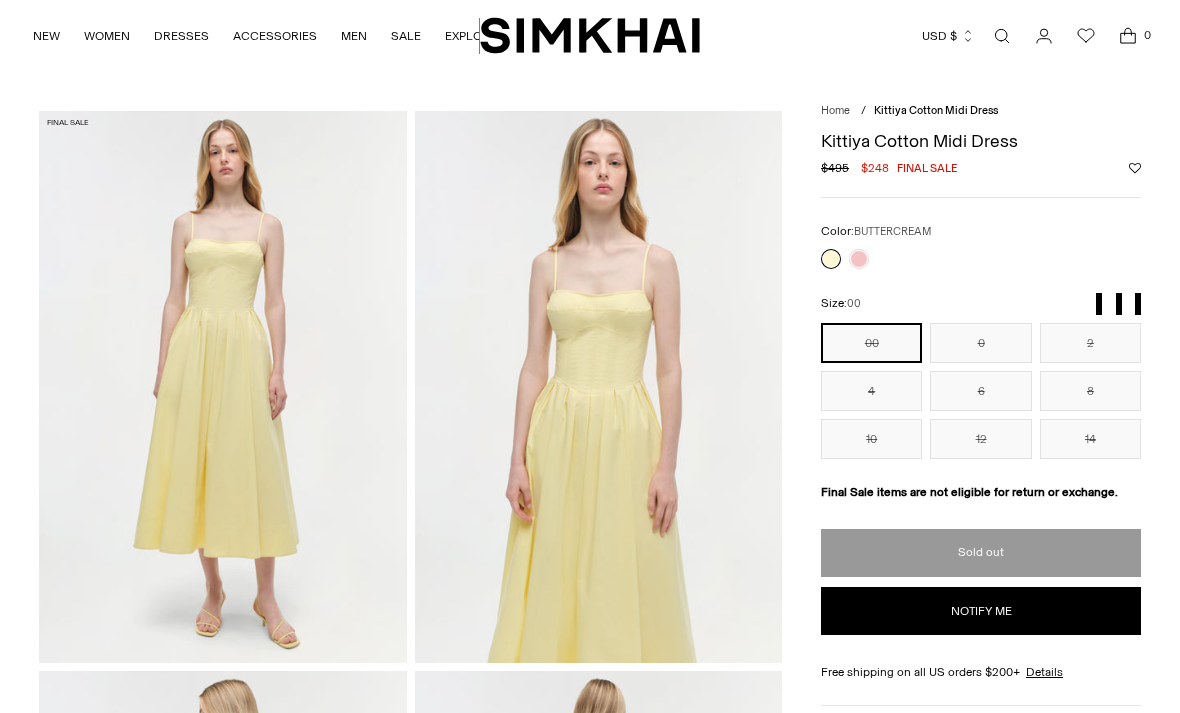 scroll, scrollTop: 0, scrollLeft: 0, axis: both 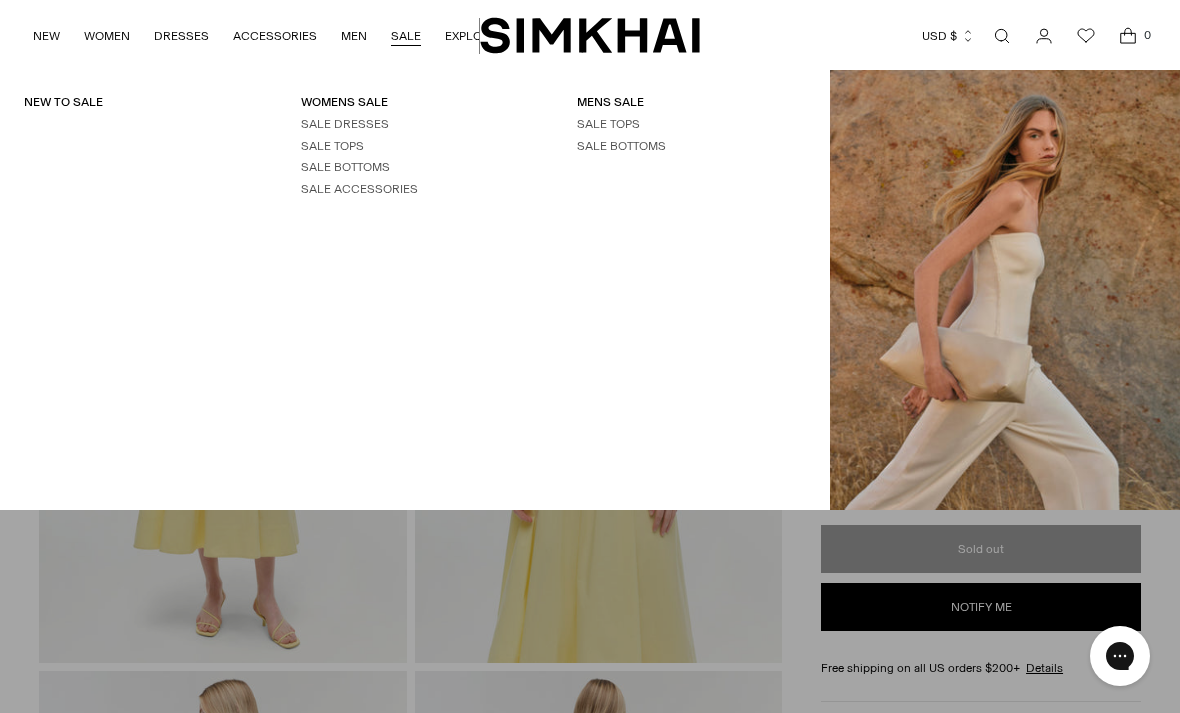 click on "SALE DRESSES" at bounding box center (345, 124) 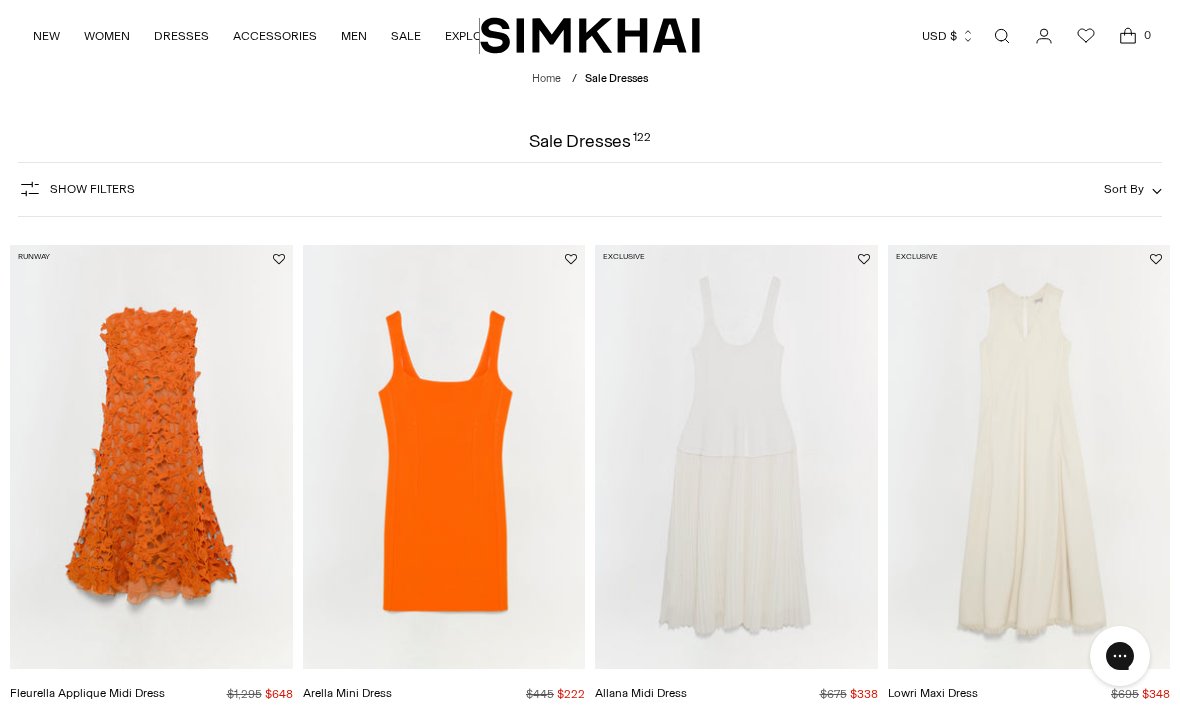 scroll, scrollTop: 0, scrollLeft: 0, axis: both 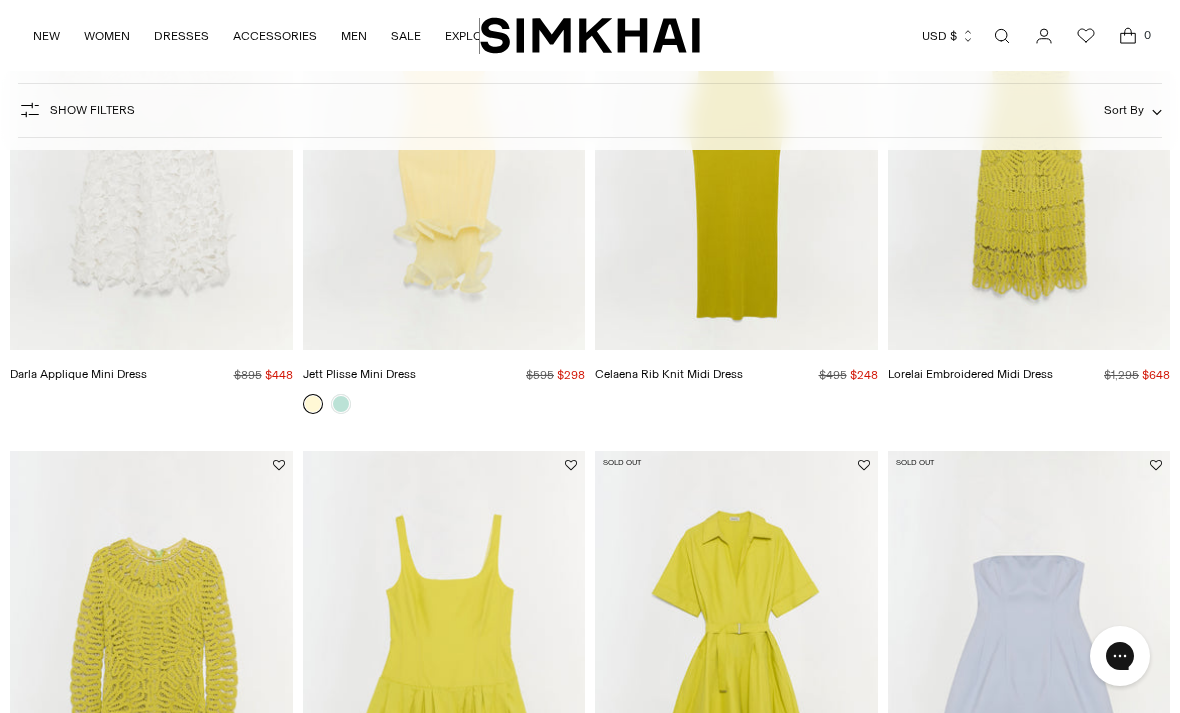 click at bounding box center (1002, 36) 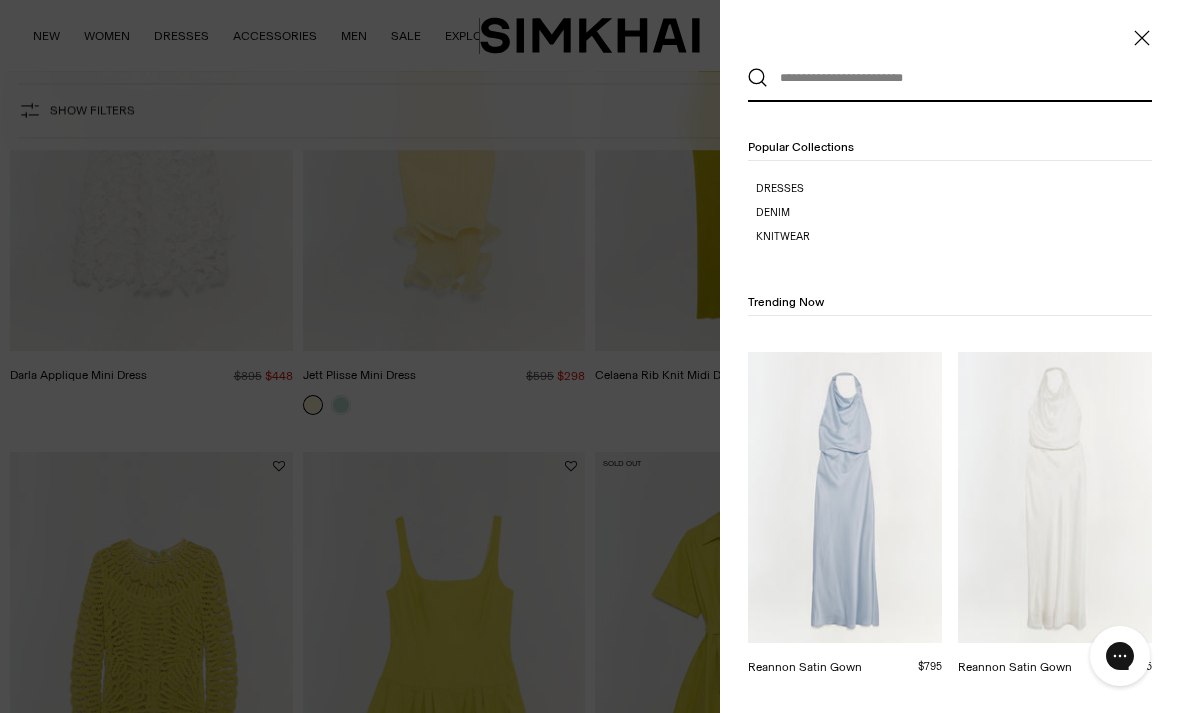 scroll, scrollTop: 0, scrollLeft: 0, axis: both 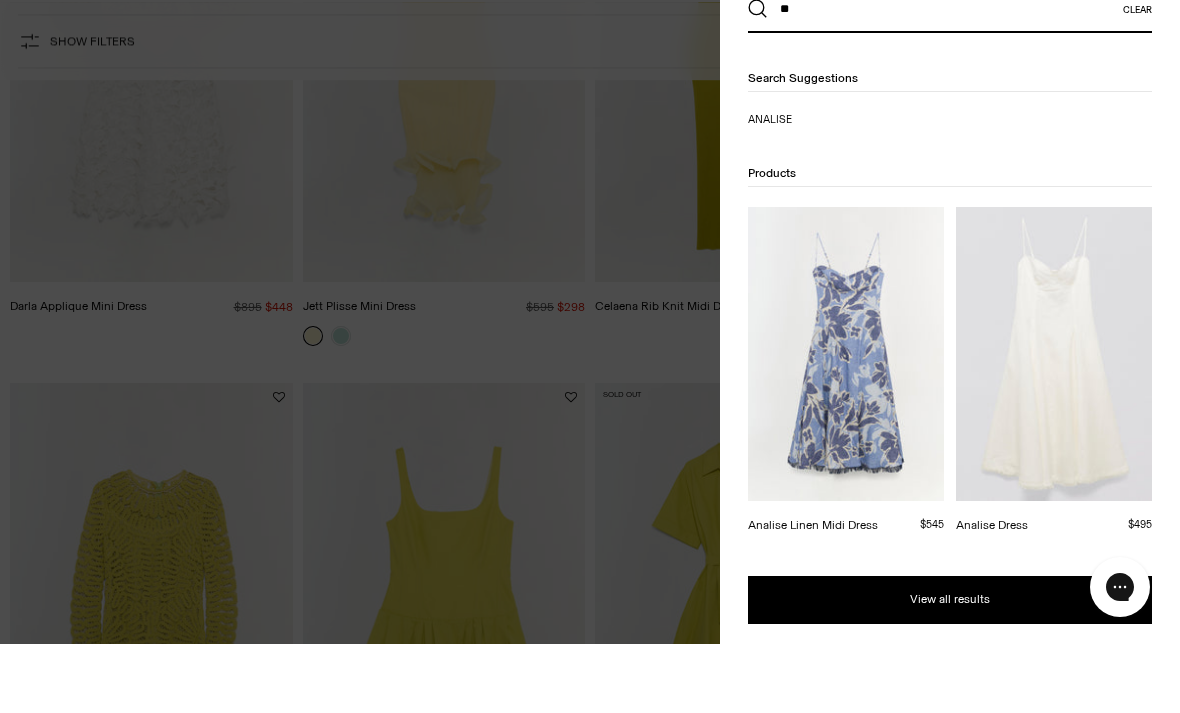type on "*" 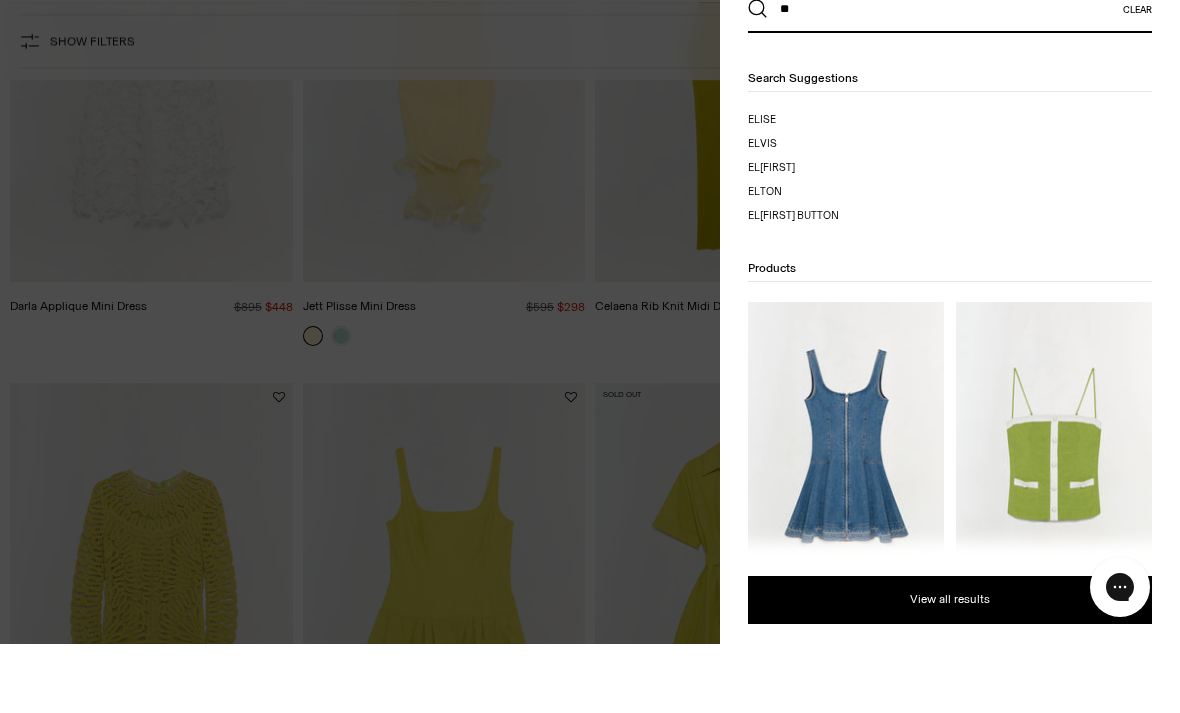 type on "*" 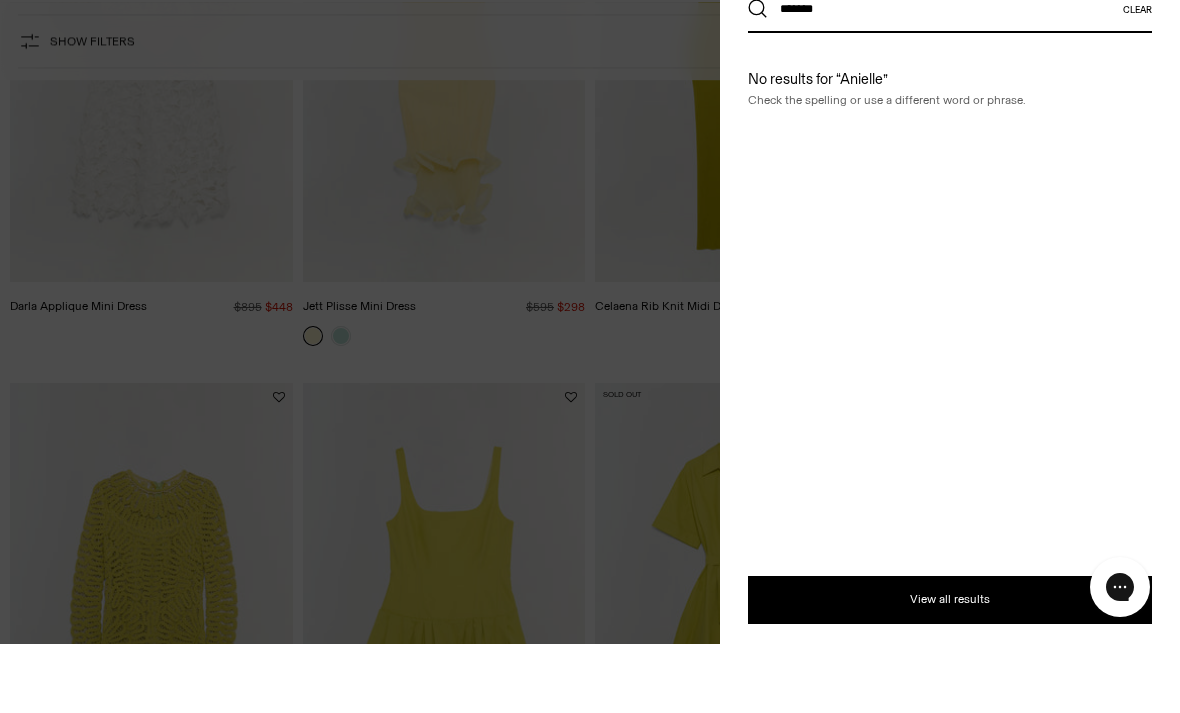 type on "*******" 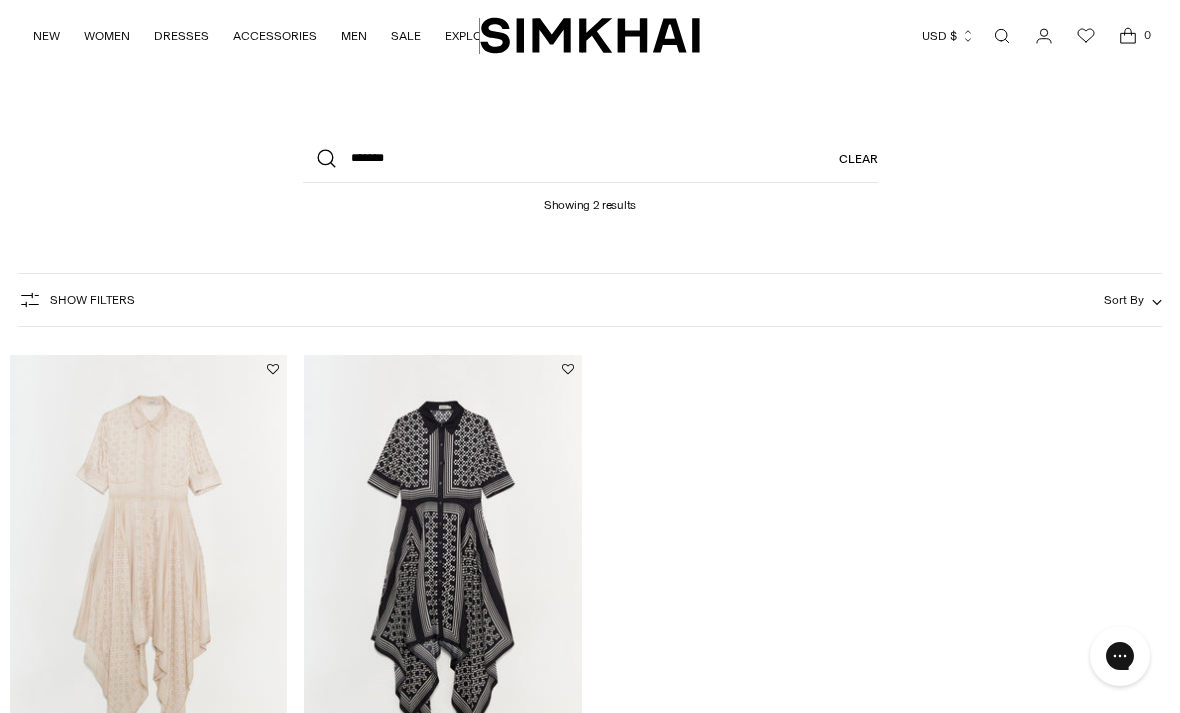 scroll, scrollTop: 0, scrollLeft: 0, axis: both 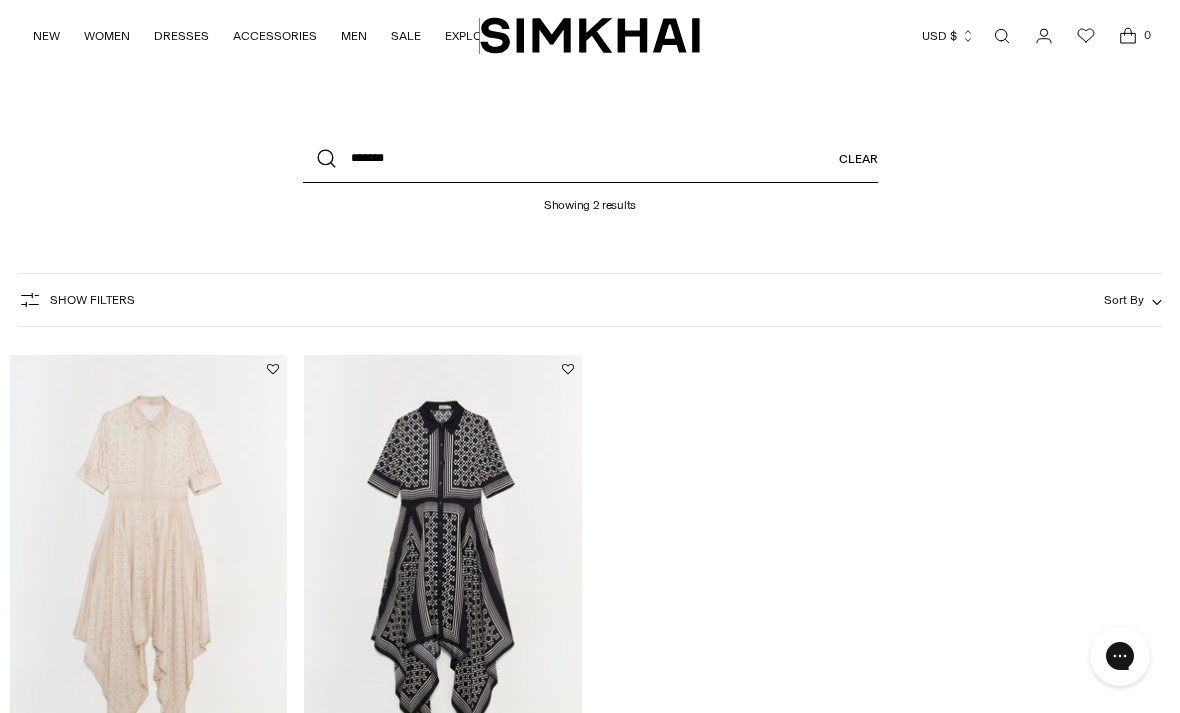 click on "*******" at bounding box center (590, 159) 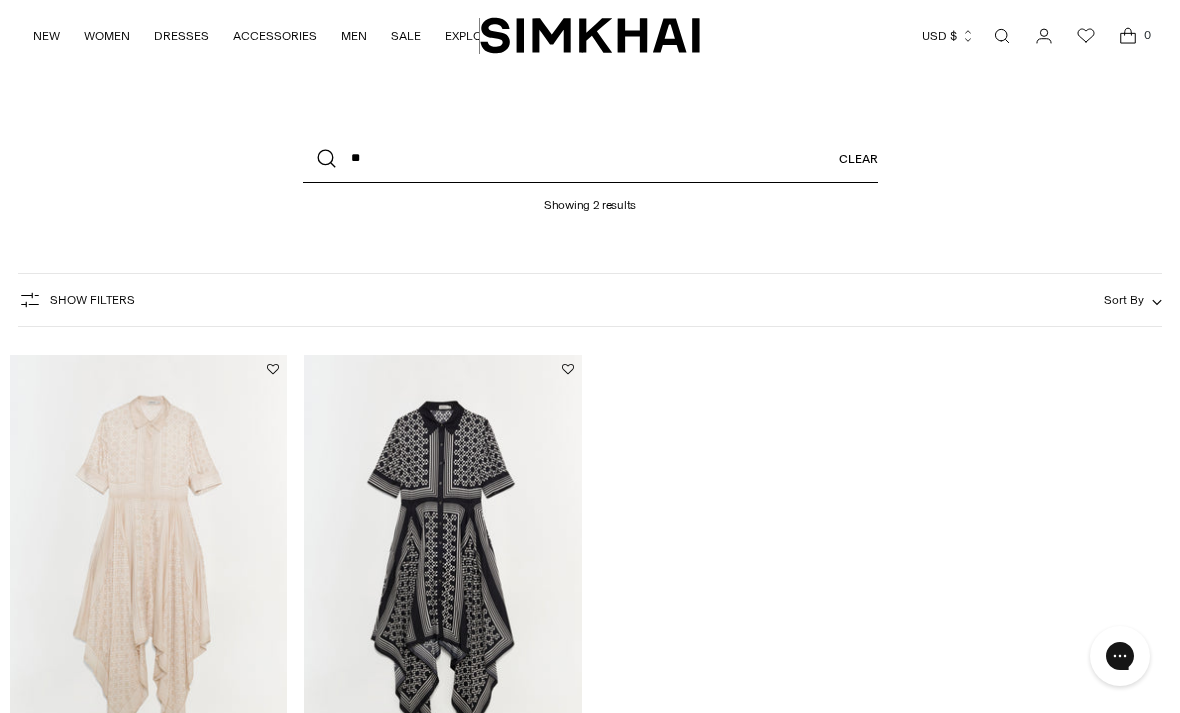 type on "*" 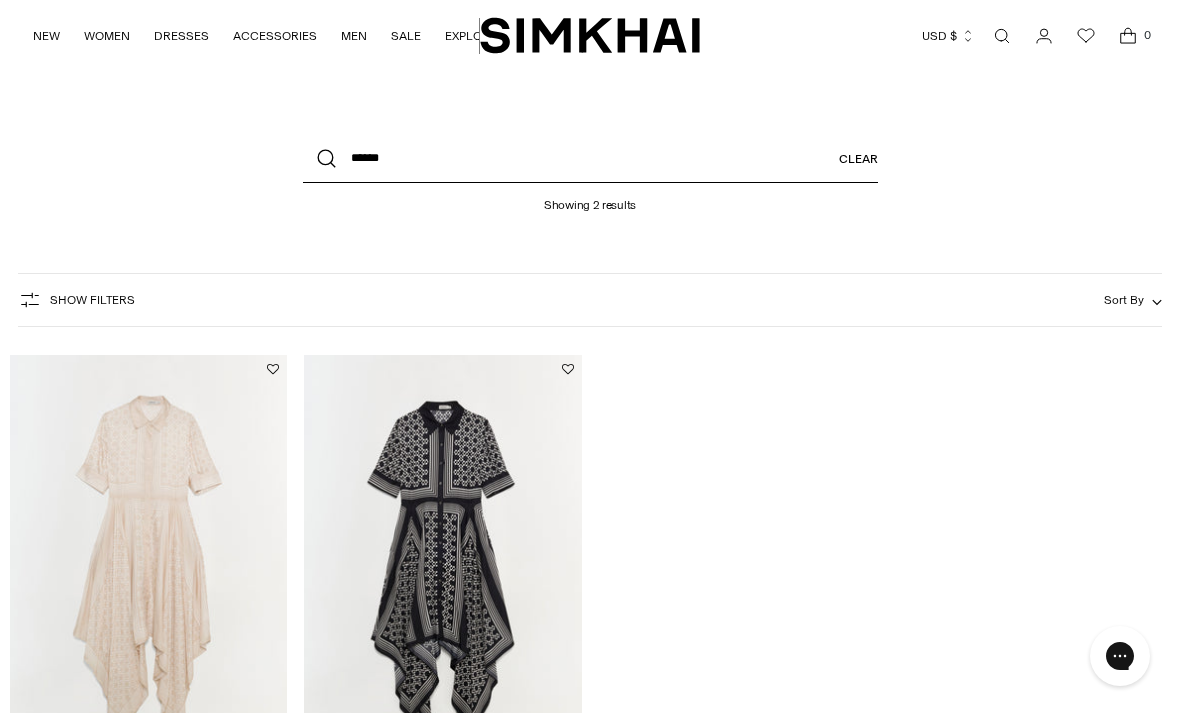 type on "******" 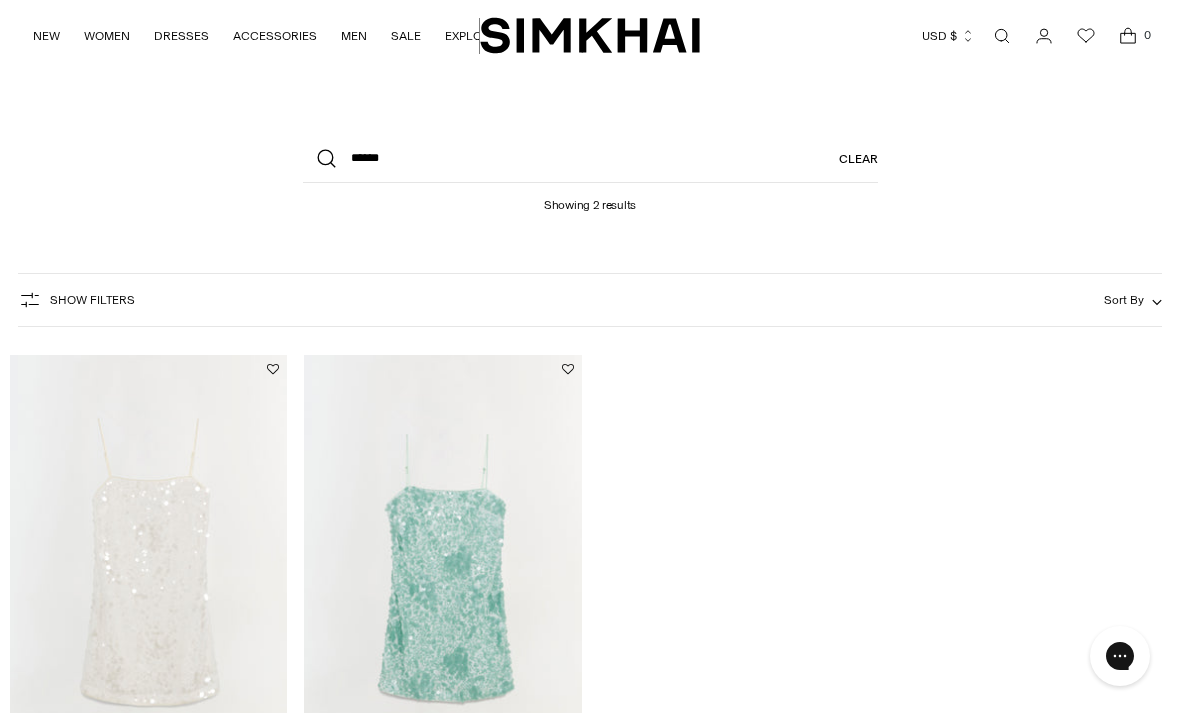 scroll, scrollTop: 0, scrollLeft: 0, axis: both 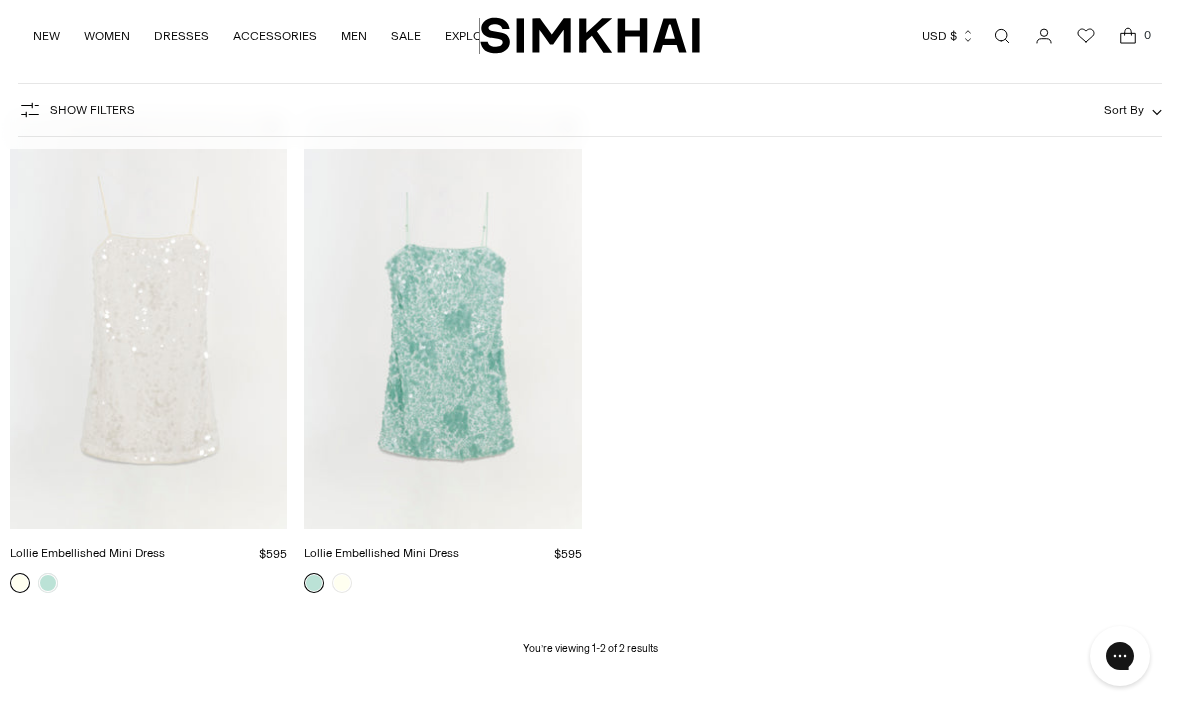 click at bounding box center [1002, 36] 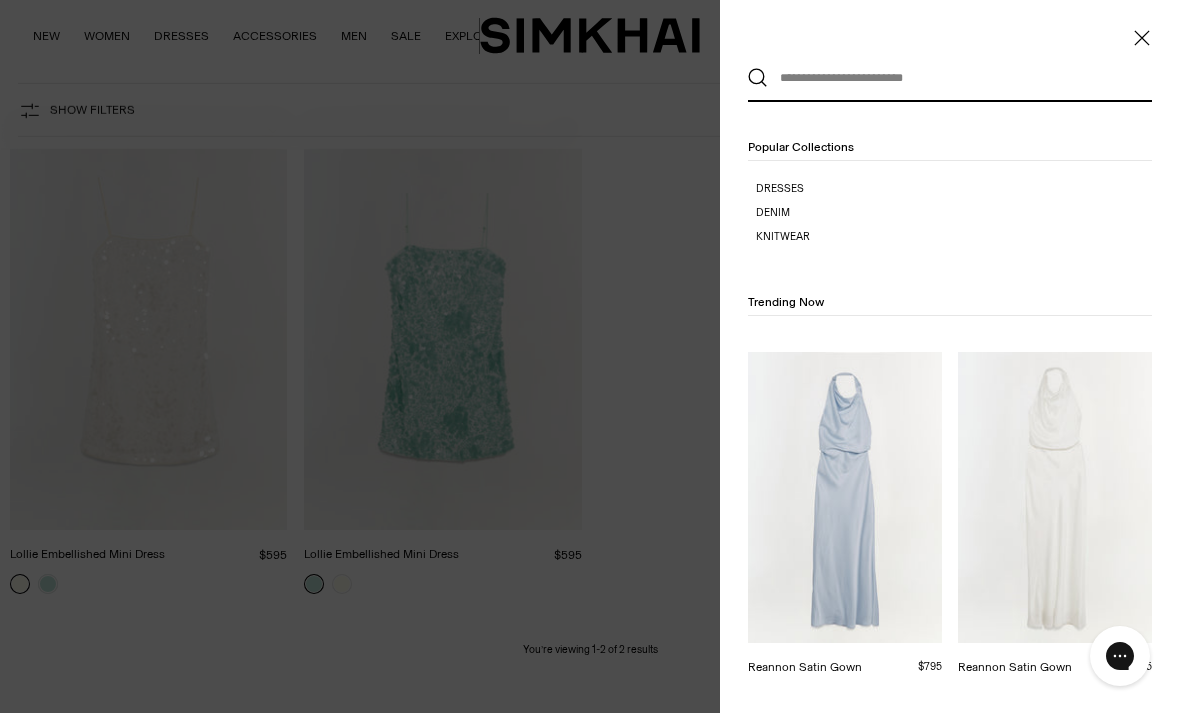 scroll, scrollTop: 0, scrollLeft: 0, axis: both 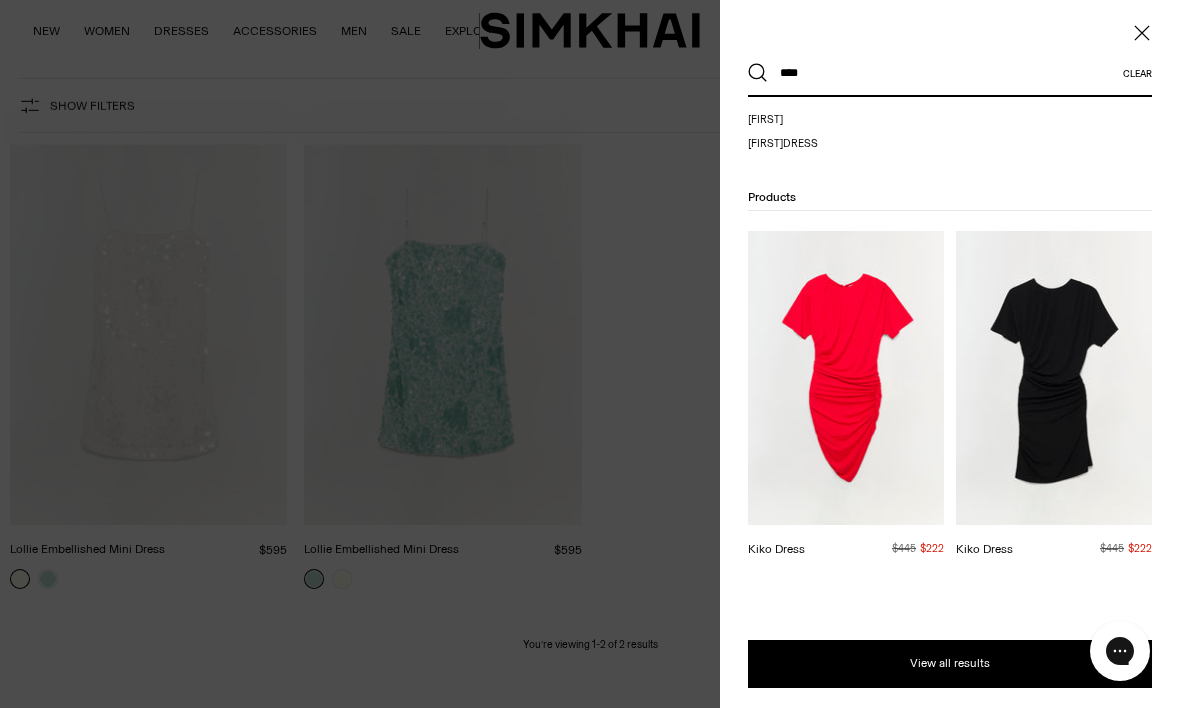 type on "****" 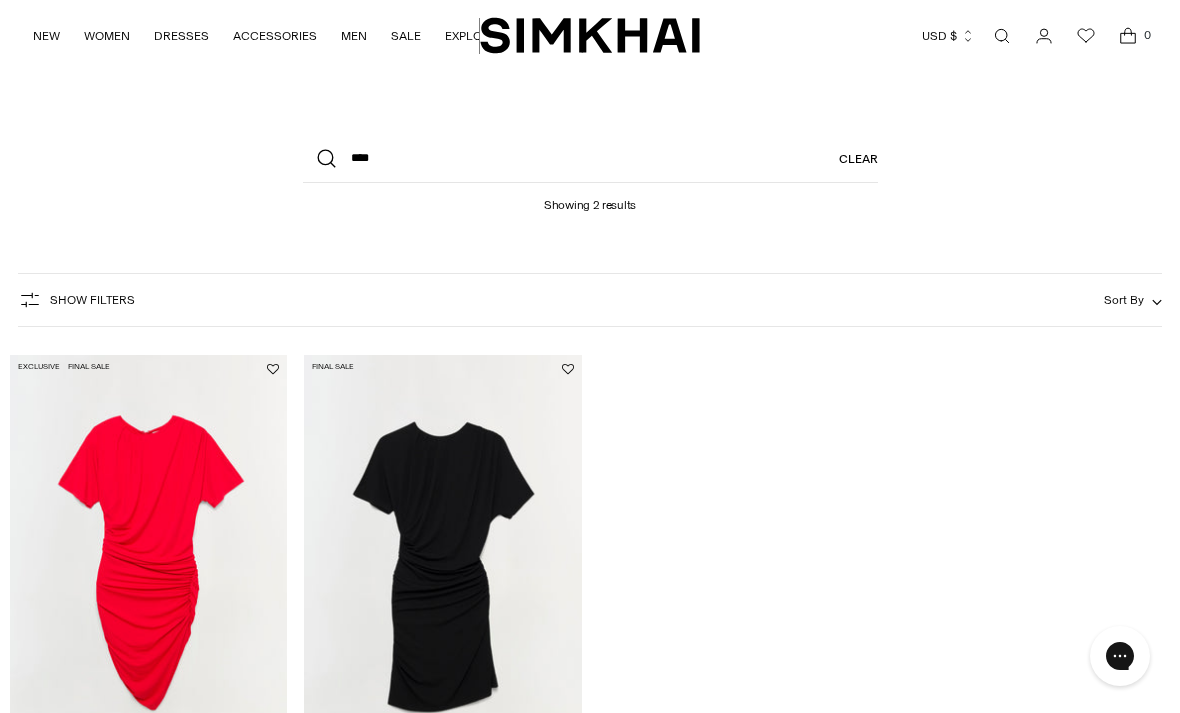 scroll, scrollTop: 0, scrollLeft: 0, axis: both 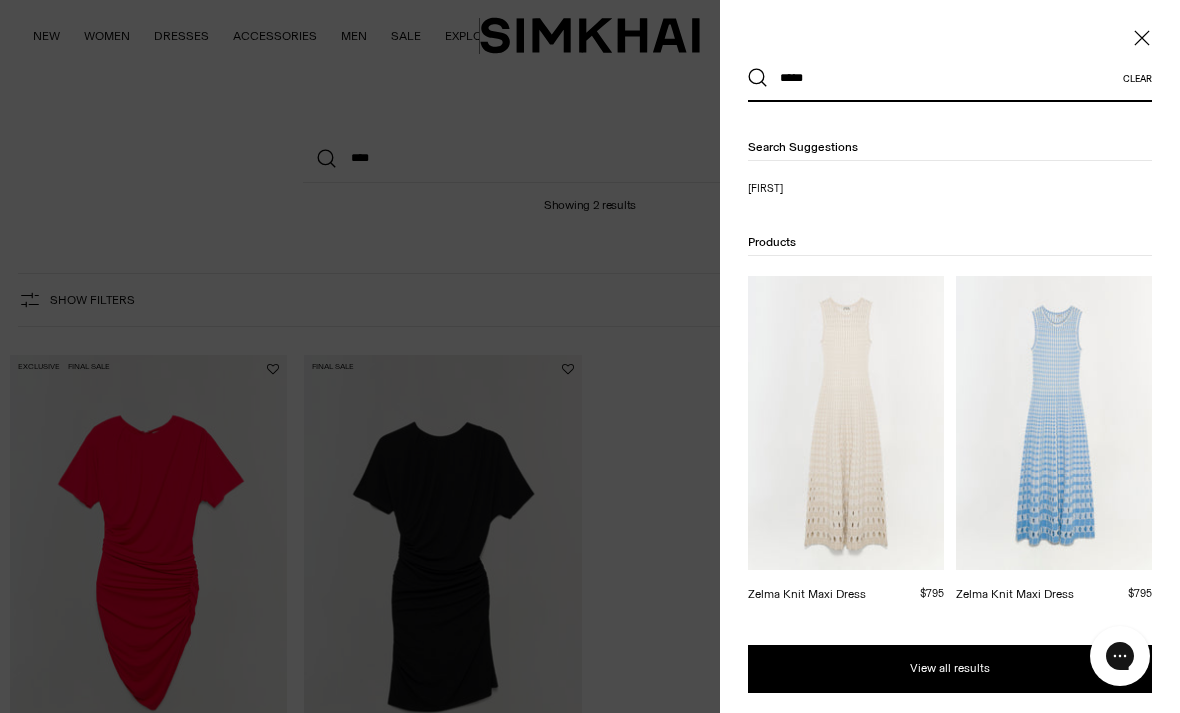 type on "*****" 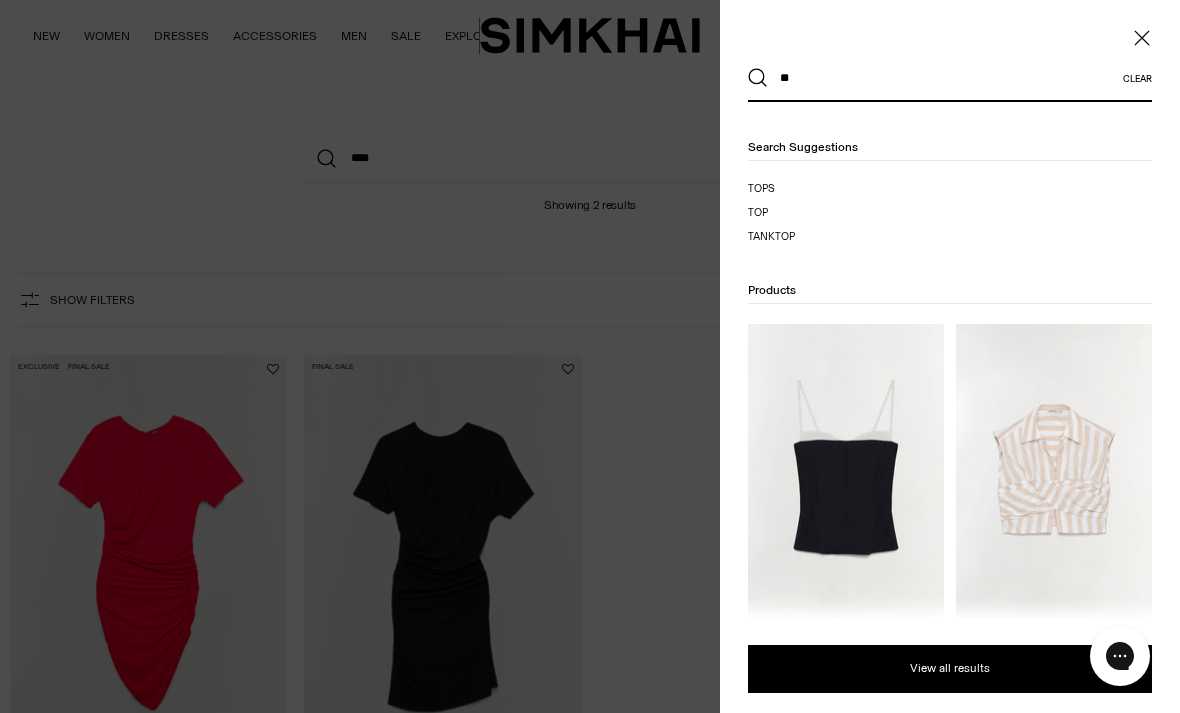 type on "*" 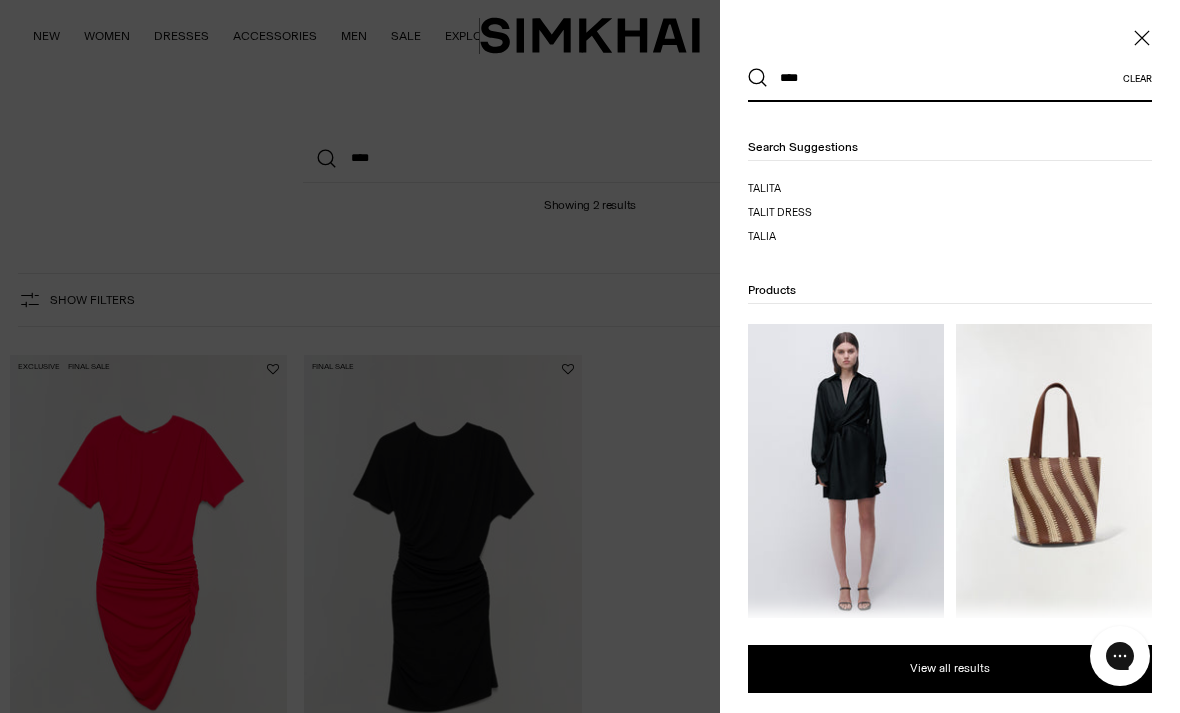 type on "****" 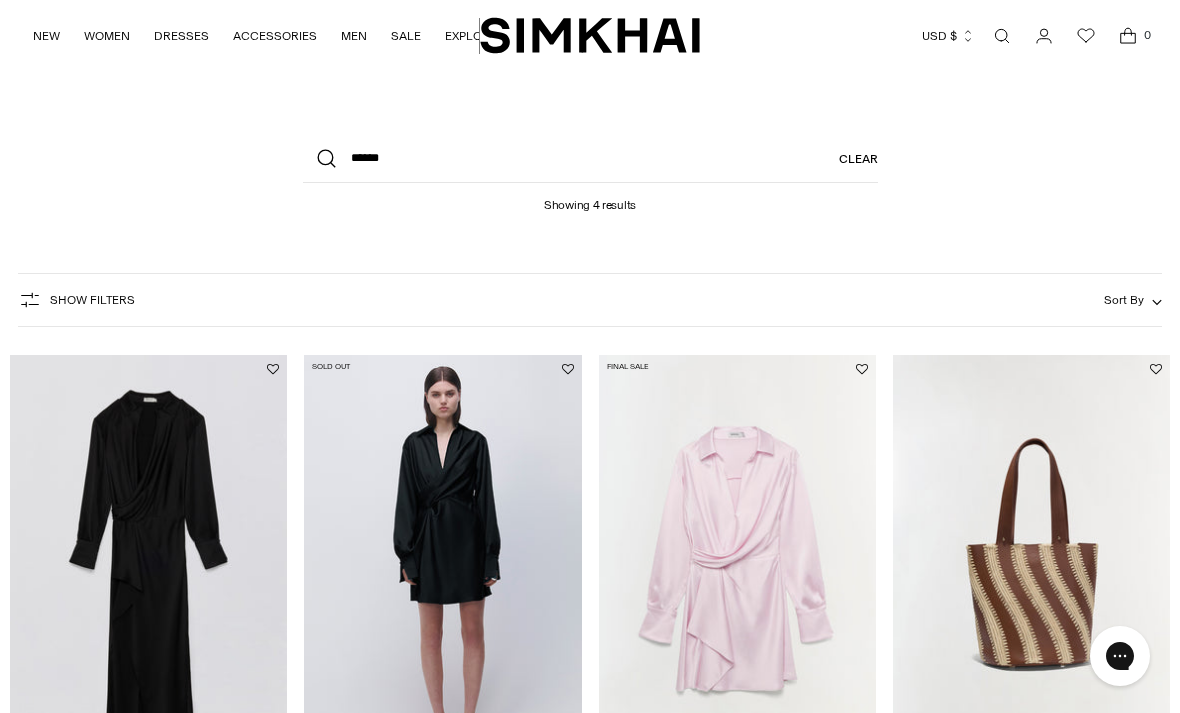 scroll, scrollTop: 0, scrollLeft: 0, axis: both 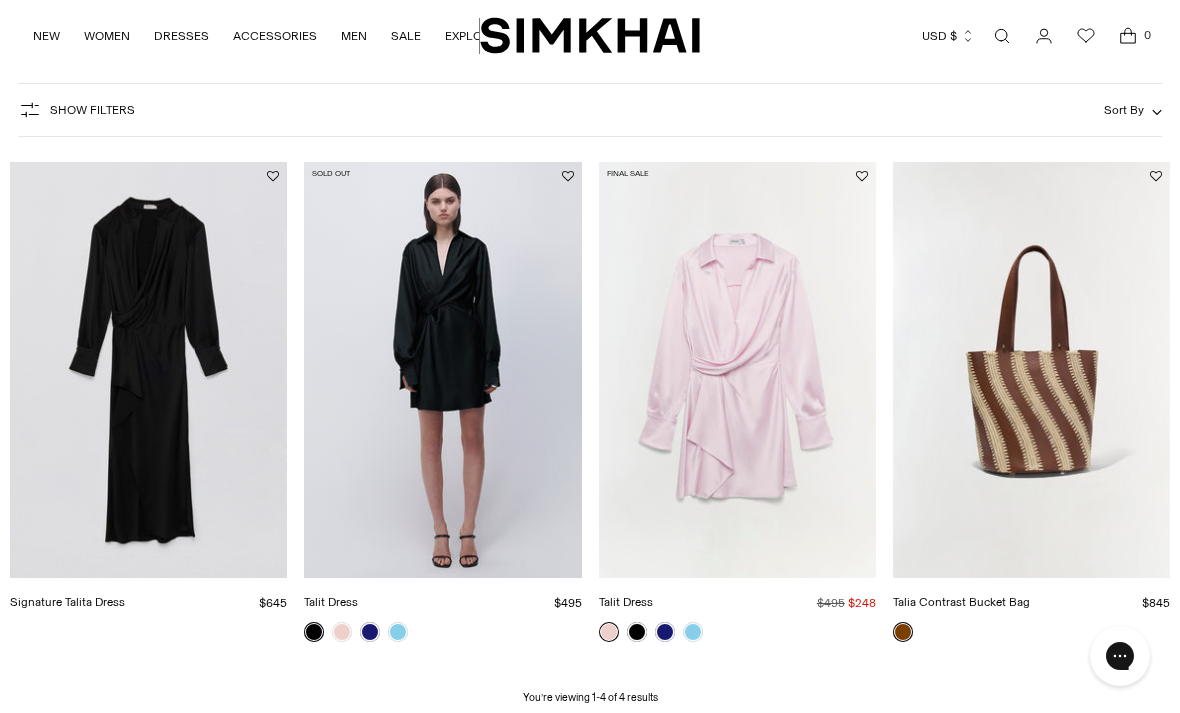 click at bounding box center (442, 370) 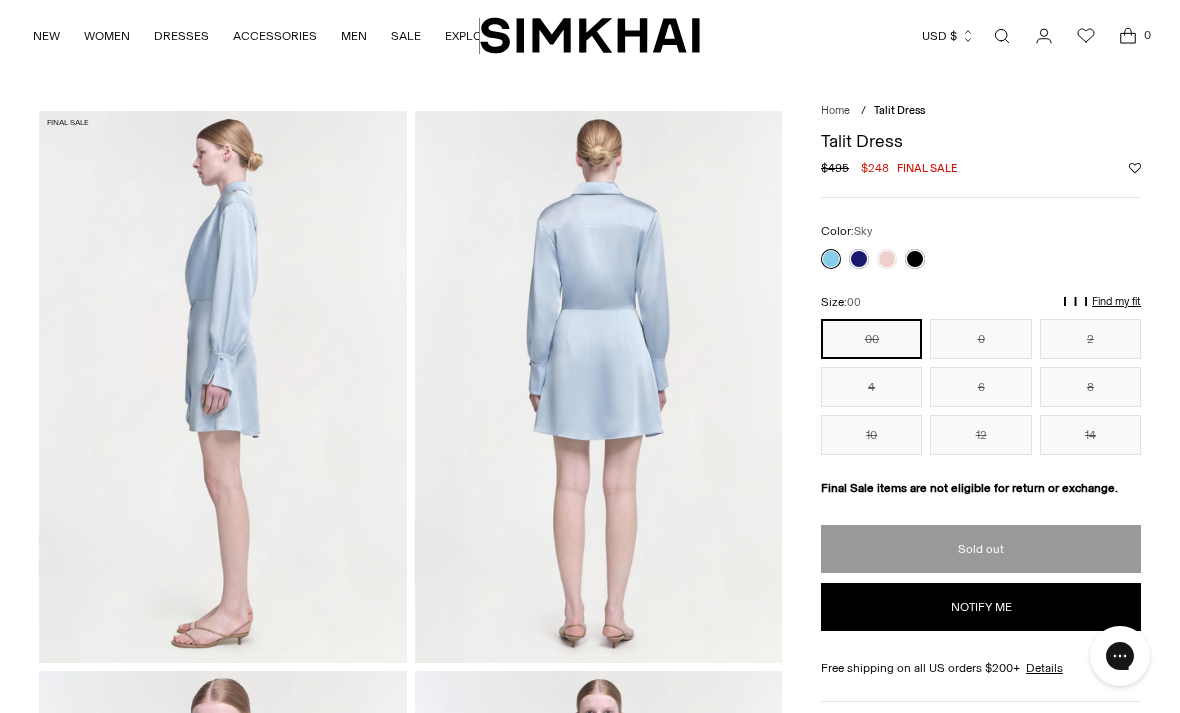 scroll, scrollTop: 0, scrollLeft: 0, axis: both 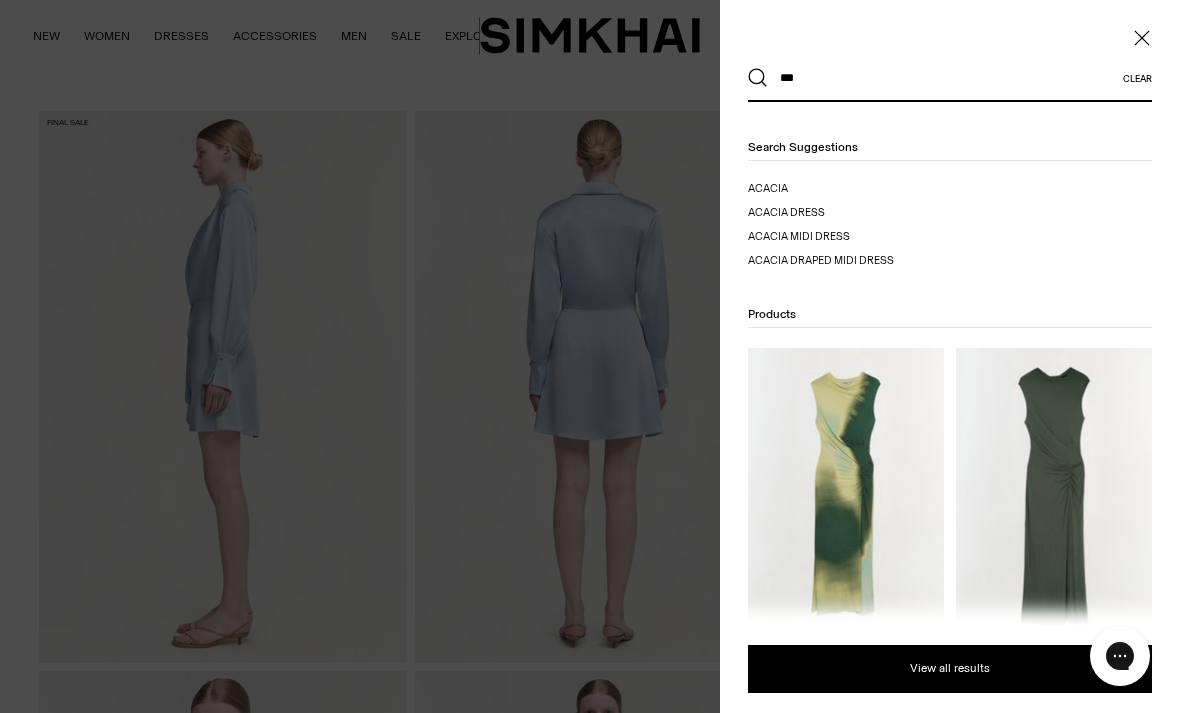 type on "***" 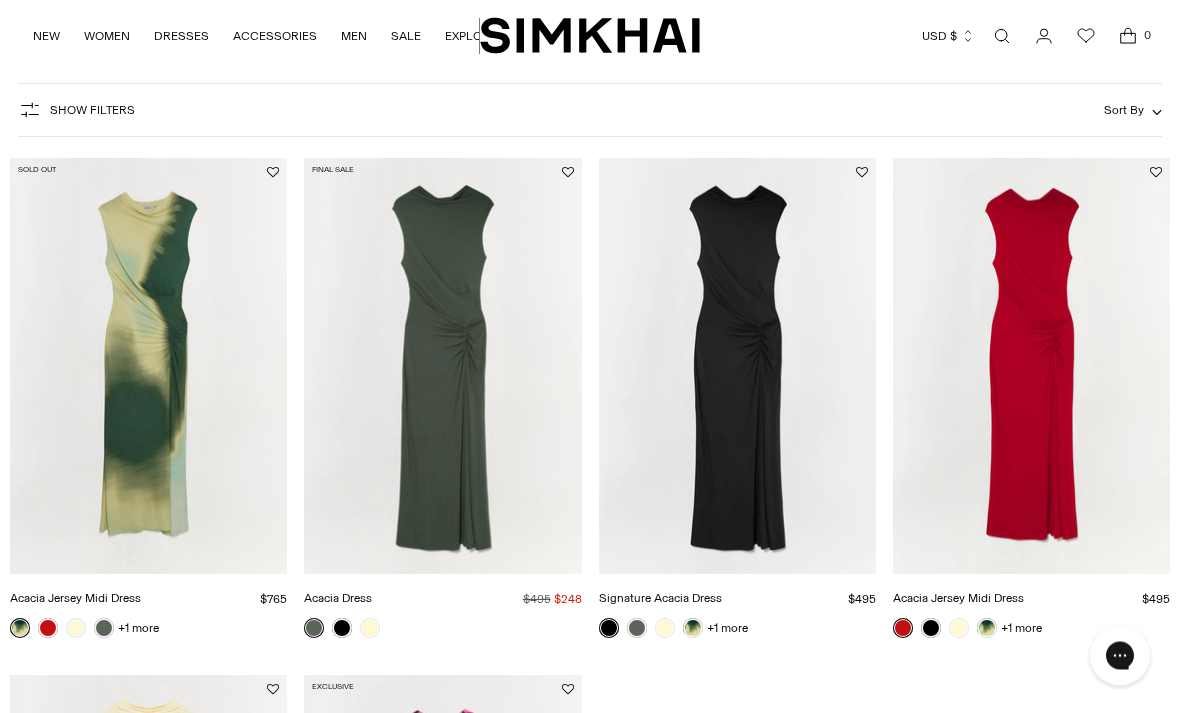 scroll, scrollTop: 234, scrollLeft: 0, axis: vertical 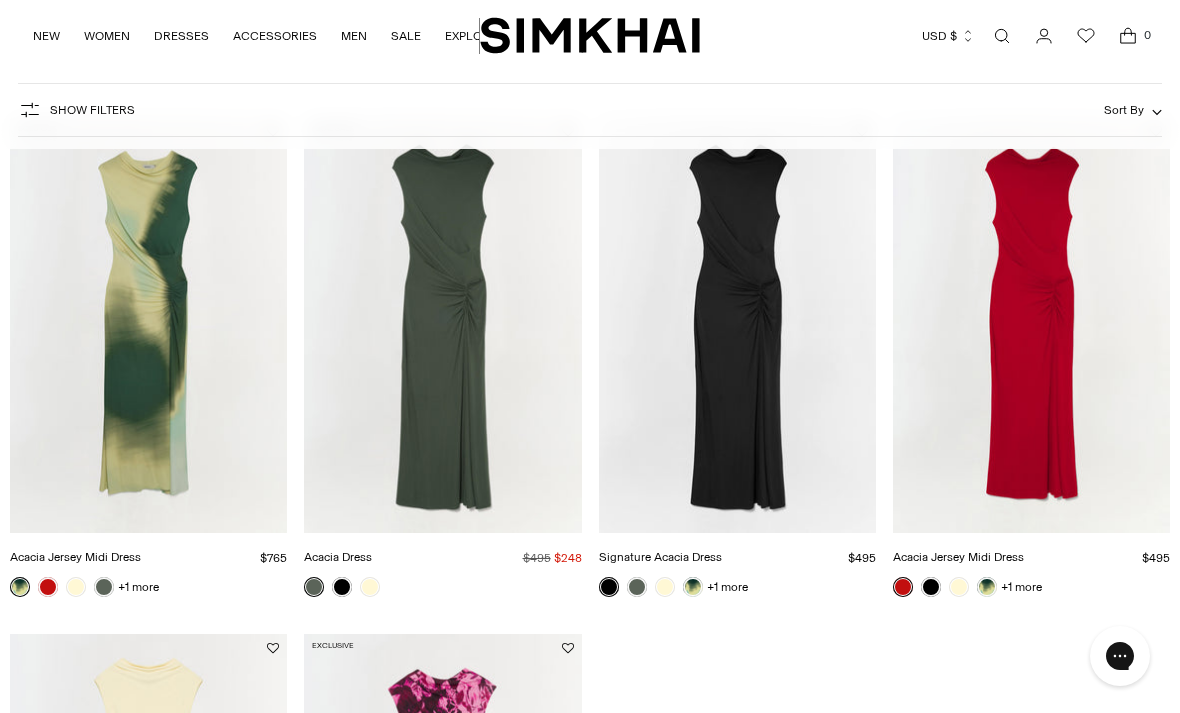click 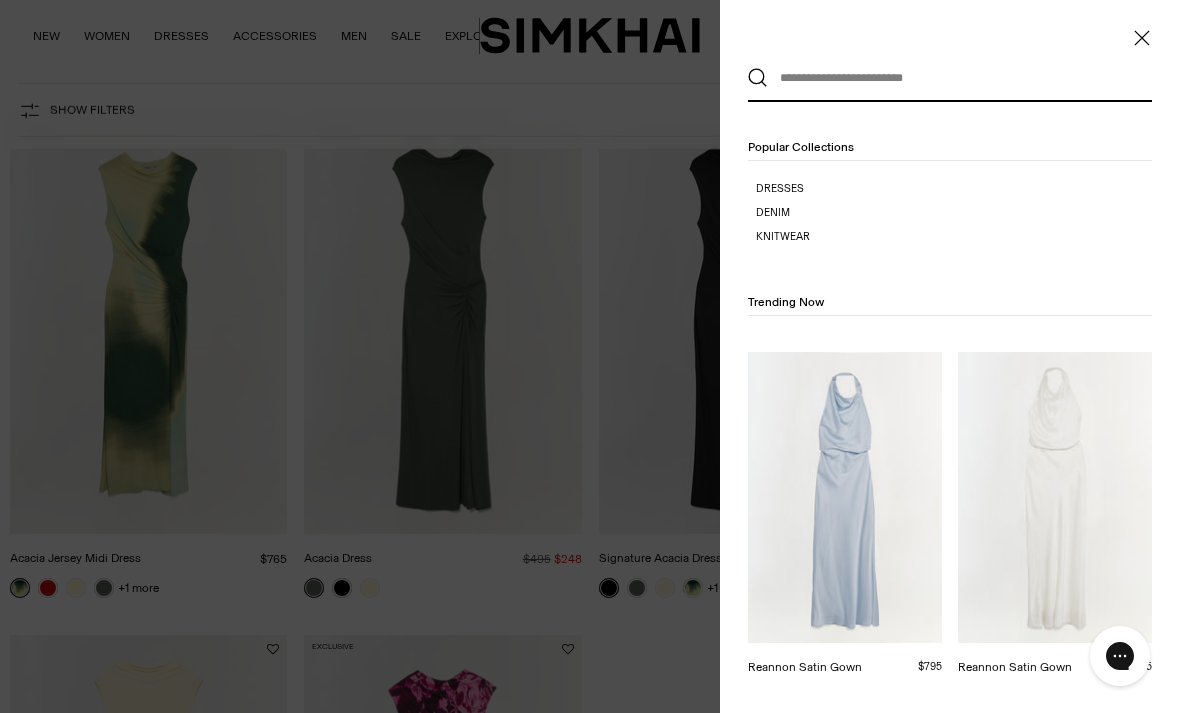 scroll, scrollTop: 0, scrollLeft: 0, axis: both 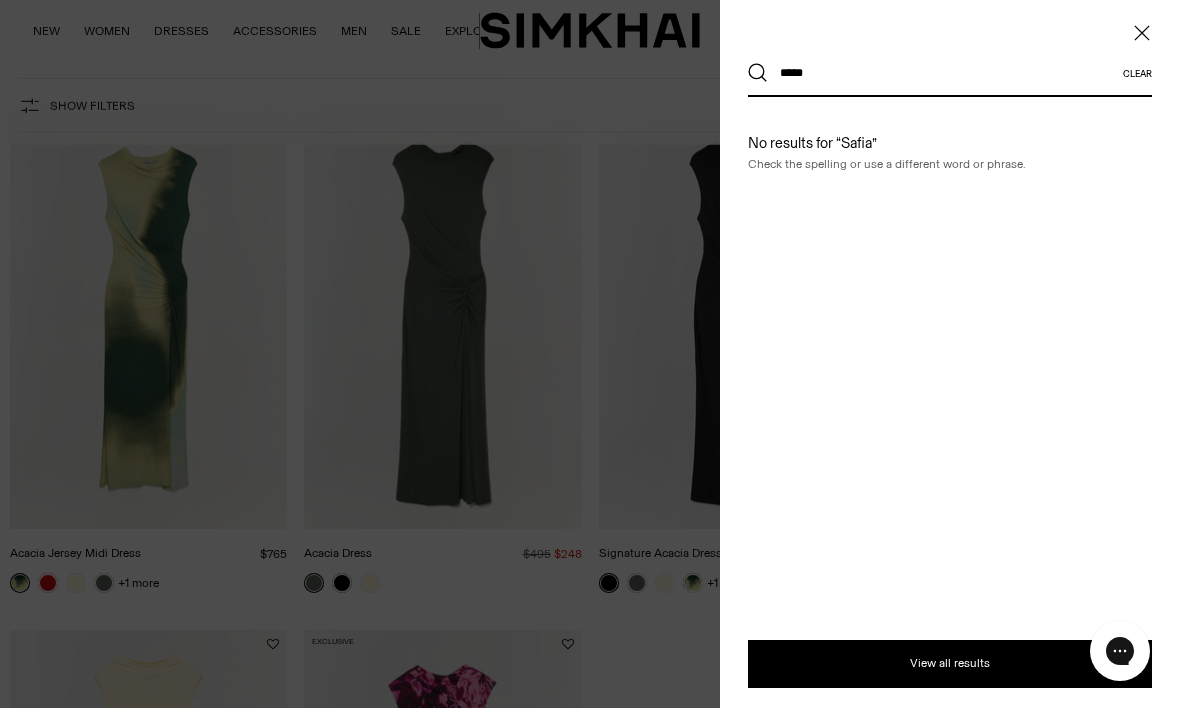 type on "*****" 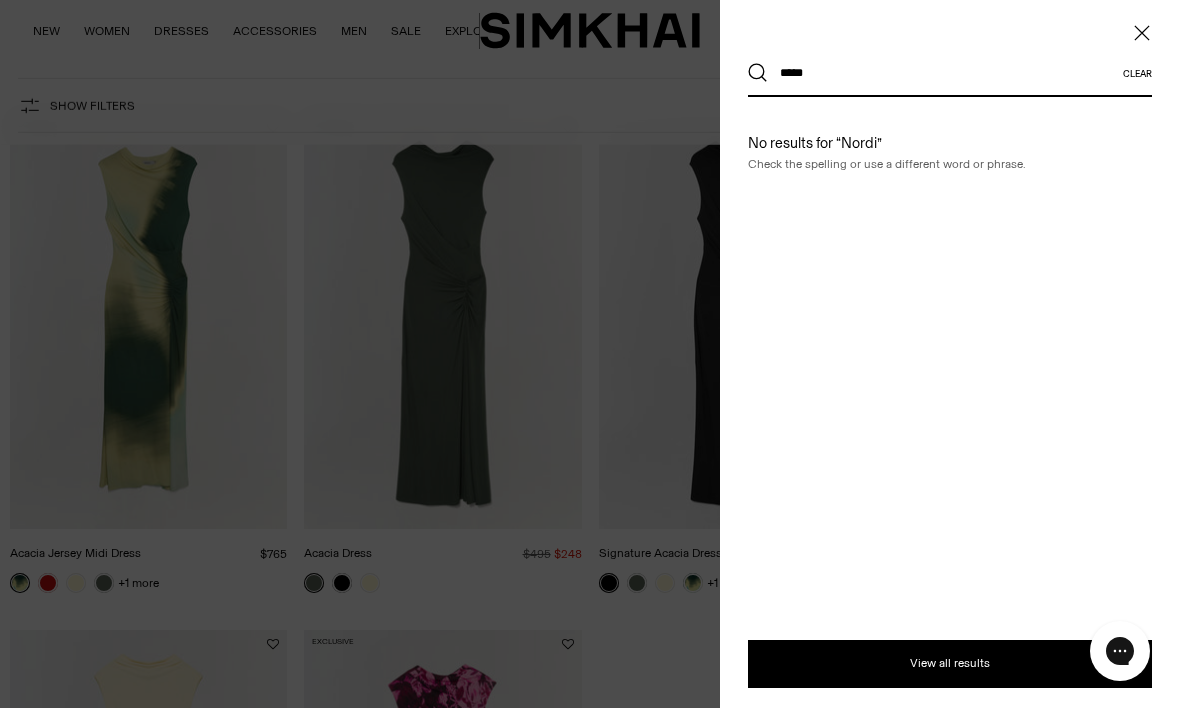 type on "*****" 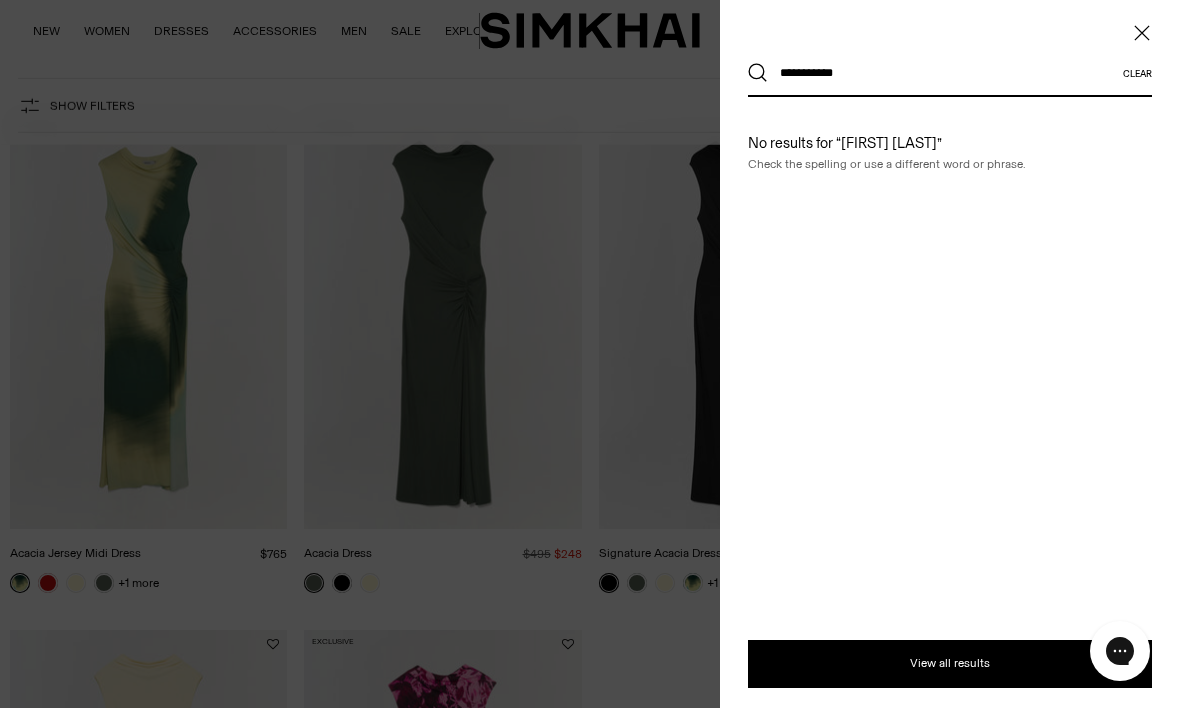 type on "**********" 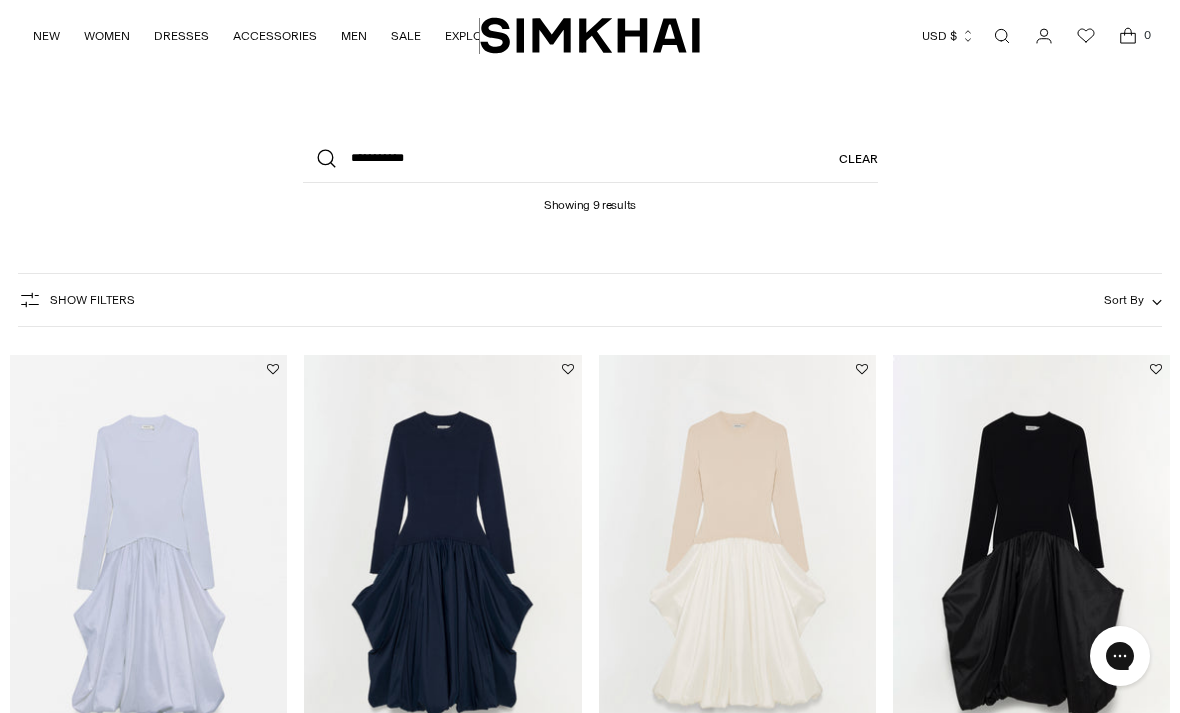 scroll, scrollTop: 0, scrollLeft: 0, axis: both 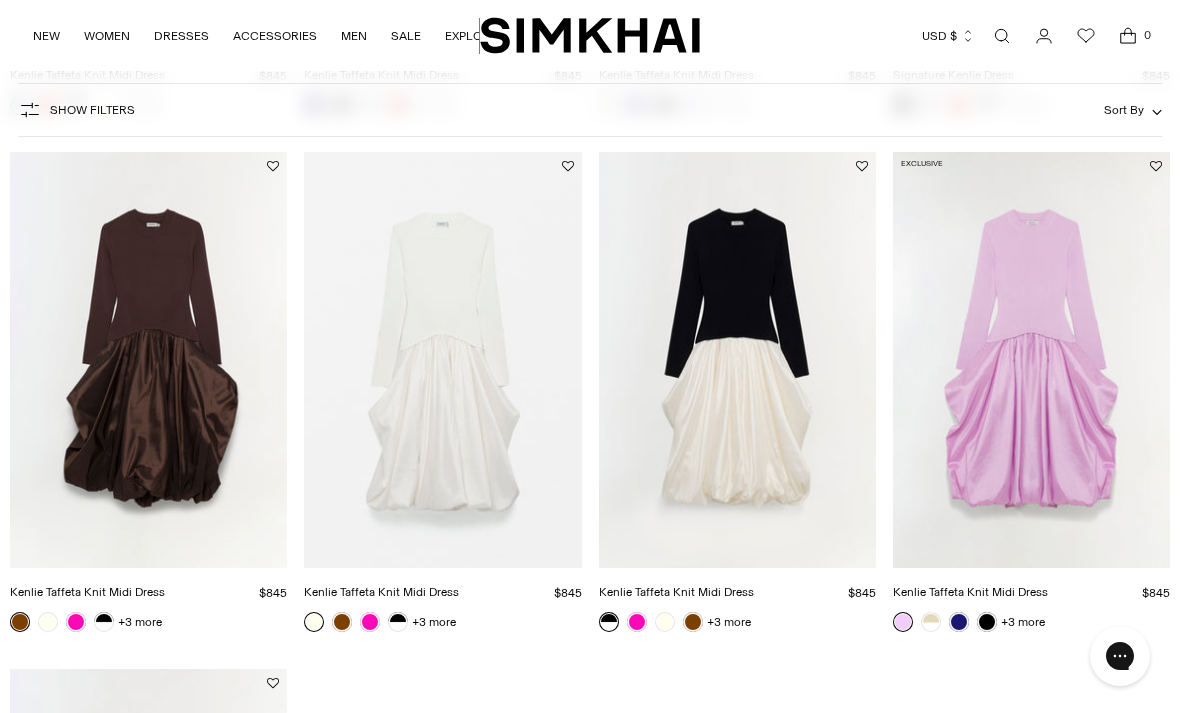 click at bounding box center [737, 360] 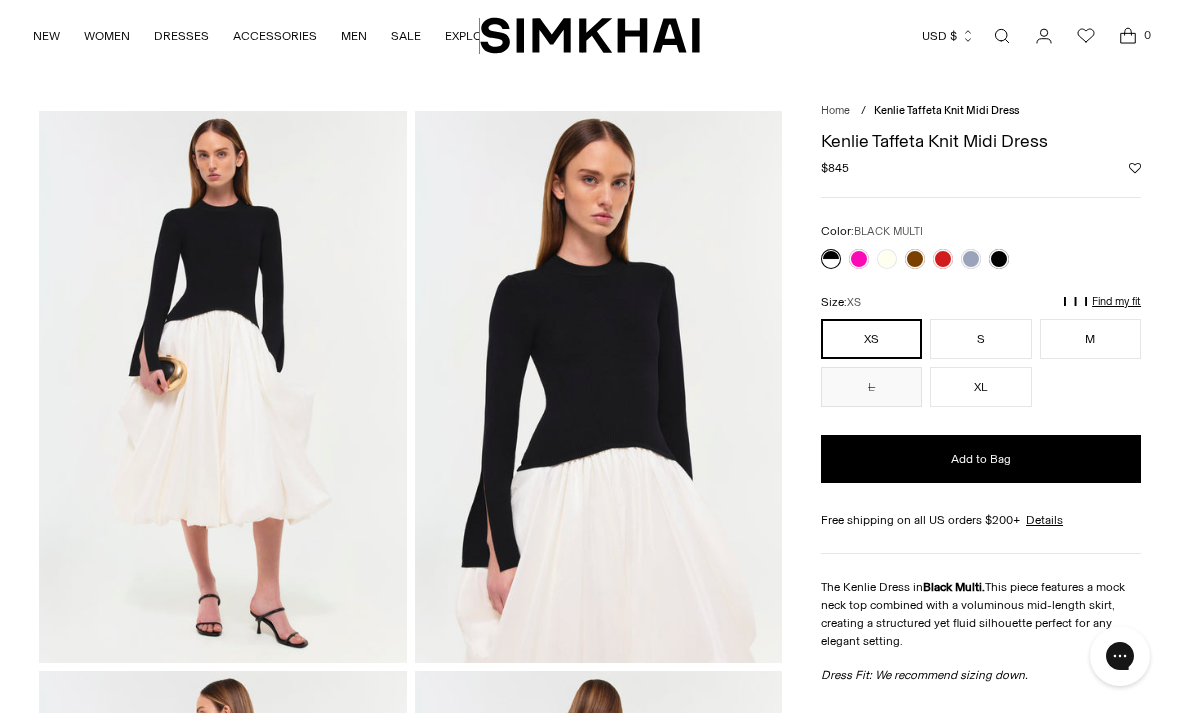 scroll, scrollTop: 0, scrollLeft: 0, axis: both 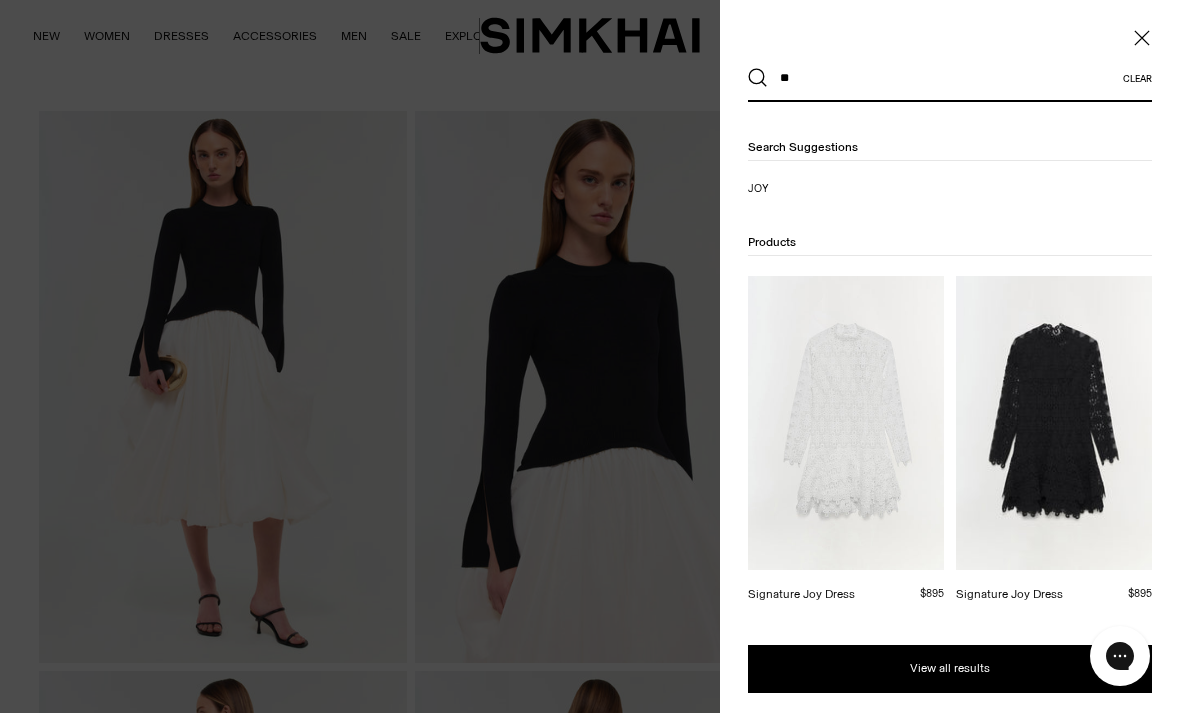 type on "*" 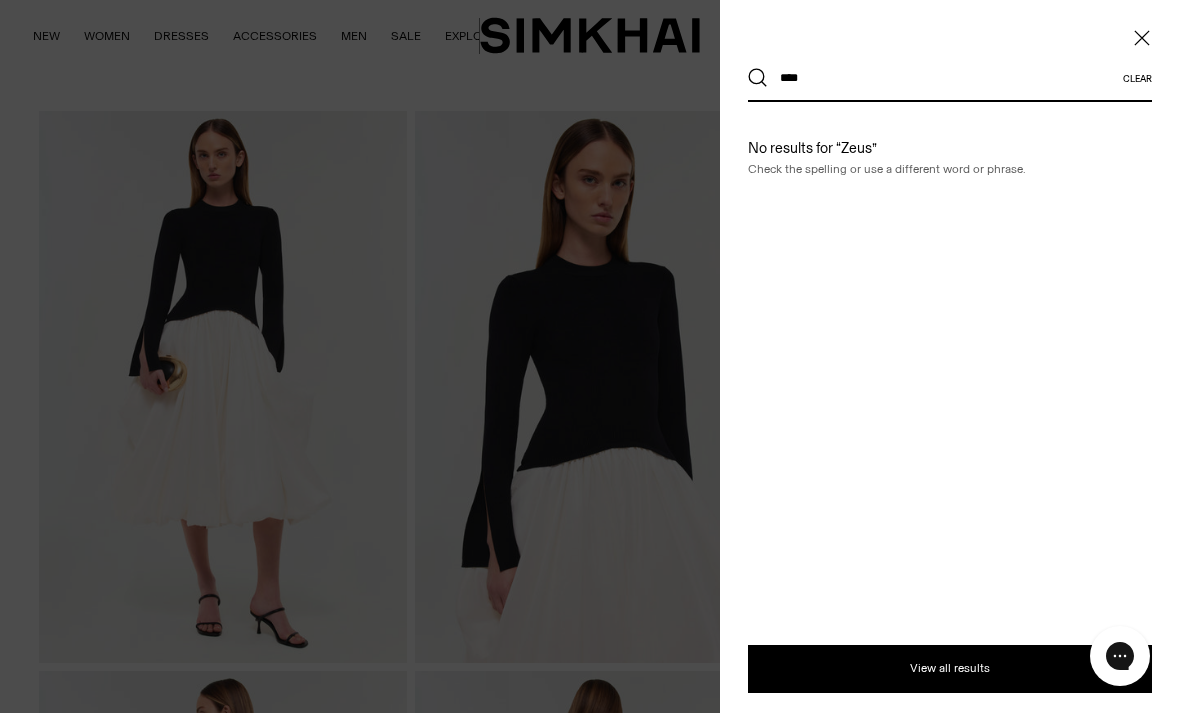 type on "****" 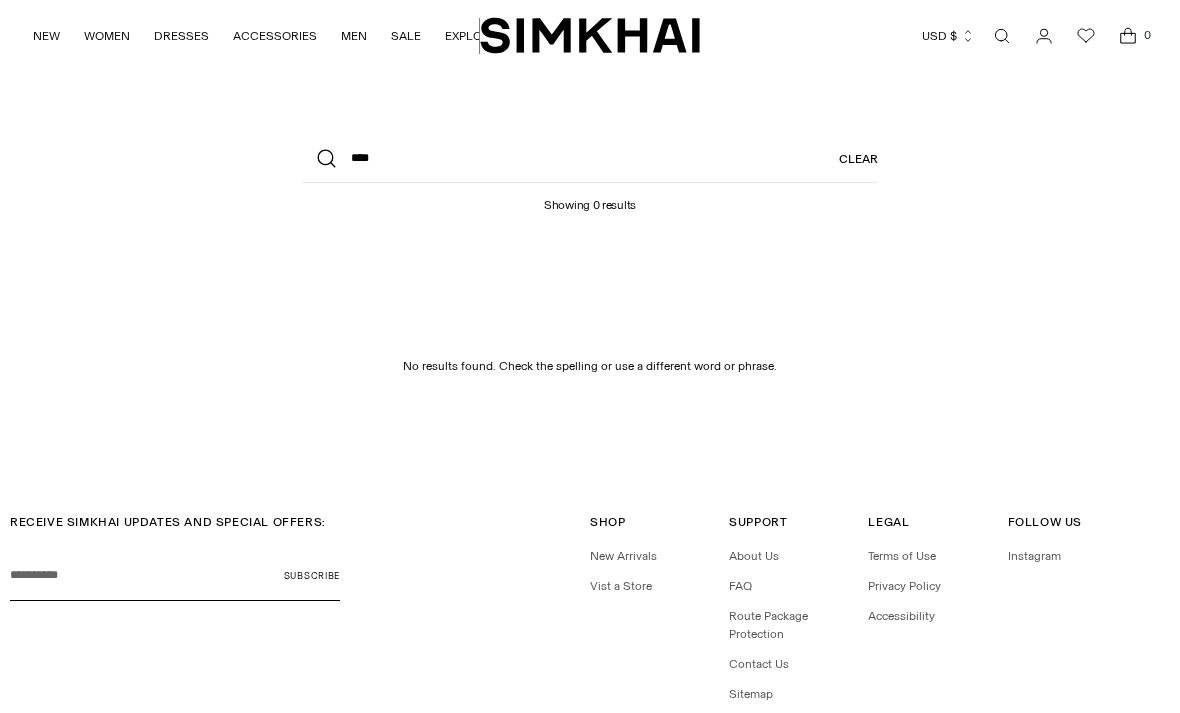 scroll, scrollTop: 0, scrollLeft: 0, axis: both 